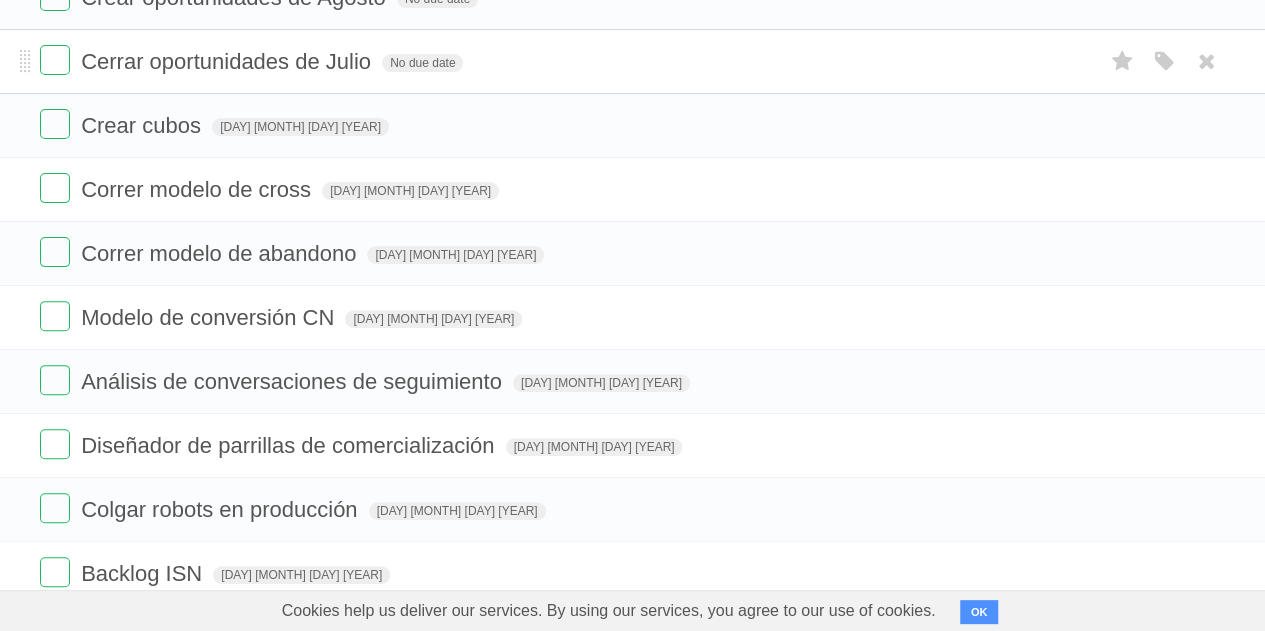 scroll, scrollTop: 100, scrollLeft: 0, axis: vertical 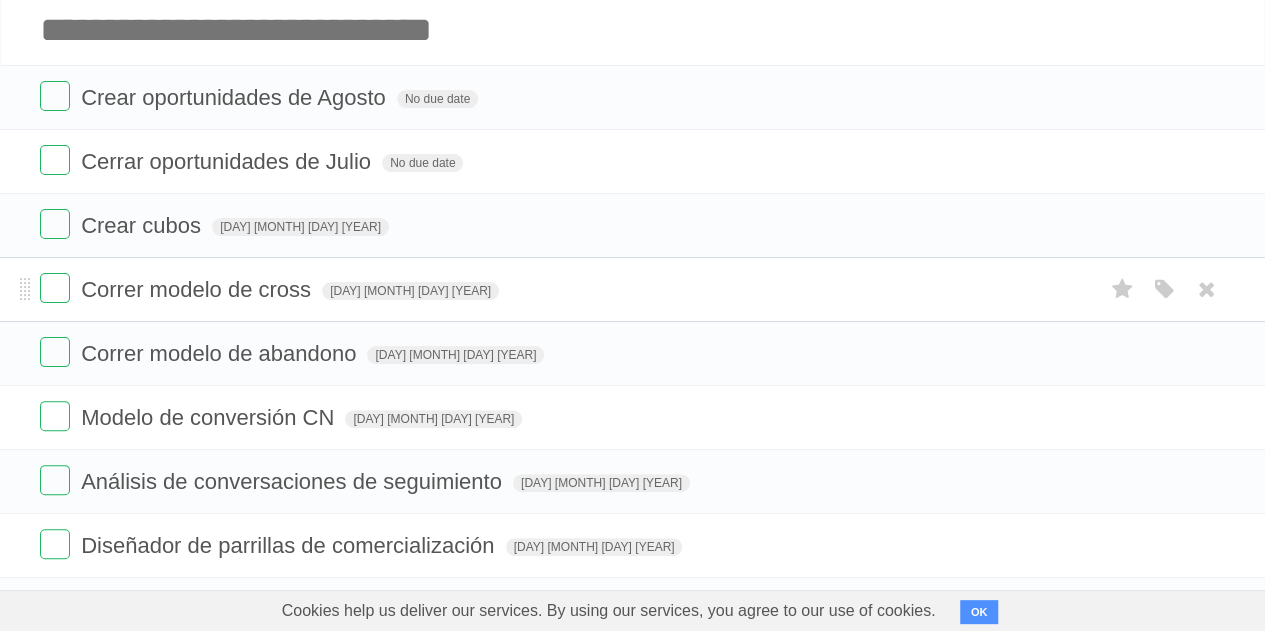drag, startPoint x: 64, startPoint y: 227, endPoint x: 204, endPoint y: 287, distance: 152.31546 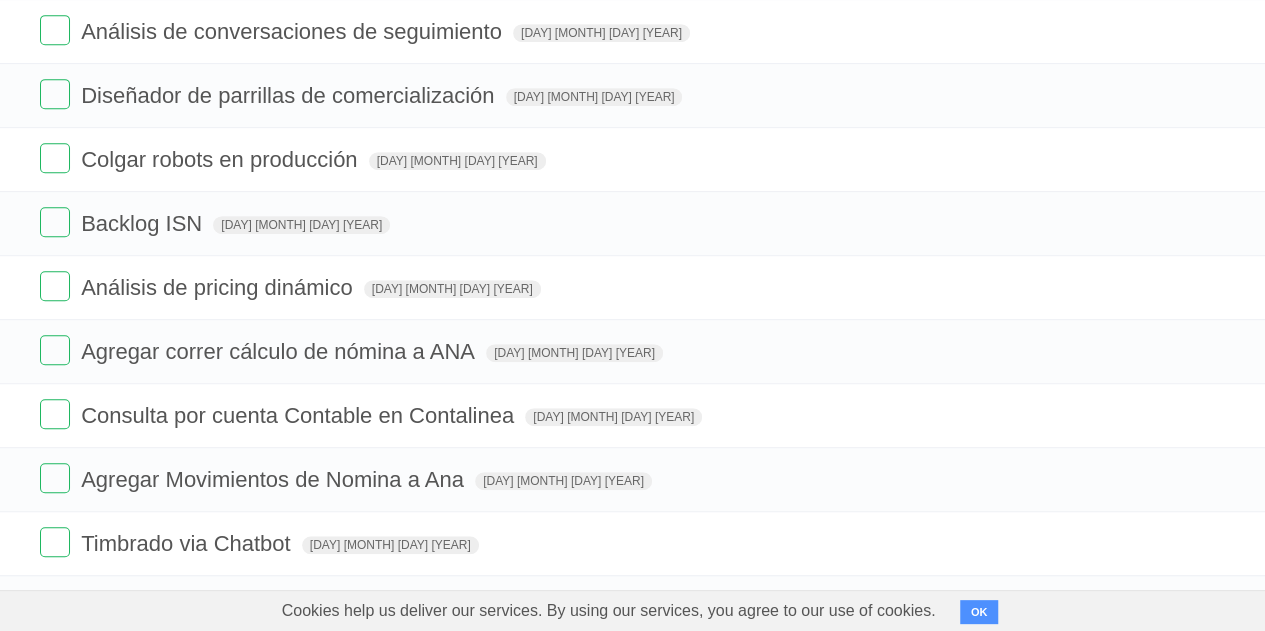 scroll, scrollTop: 700, scrollLeft: 0, axis: vertical 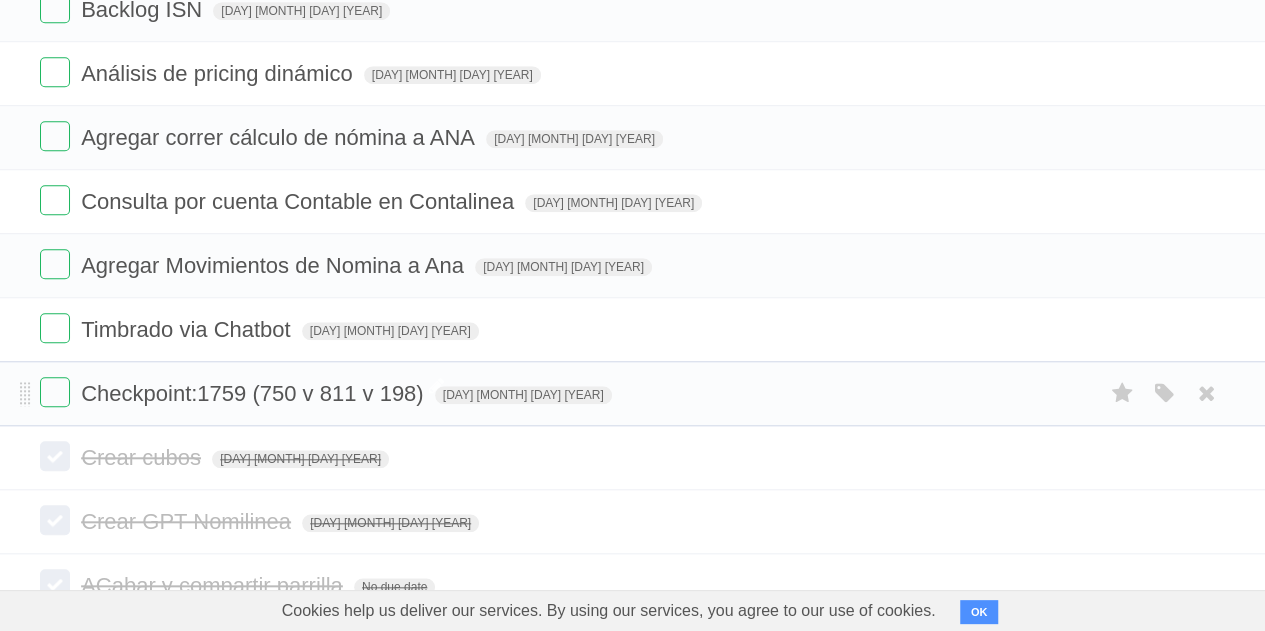 click on "Checkpoint:1759 (750 v 811 v 198)" at bounding box center [254, 393] 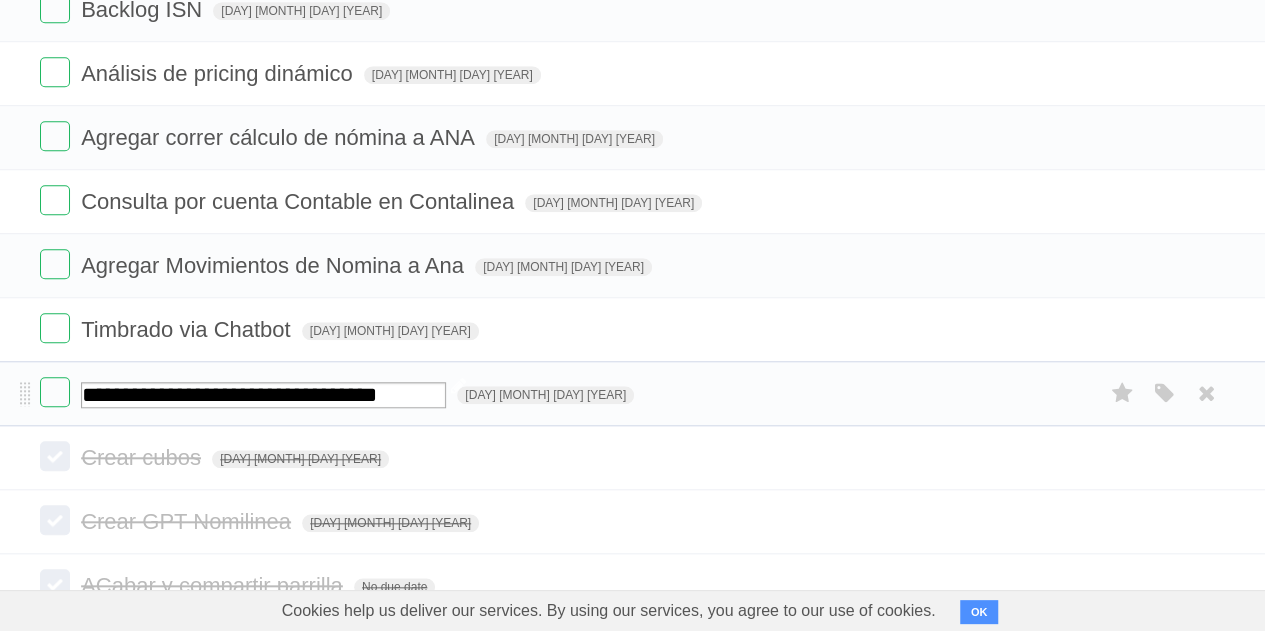 click on "**********" at bounding box center (263, 395) 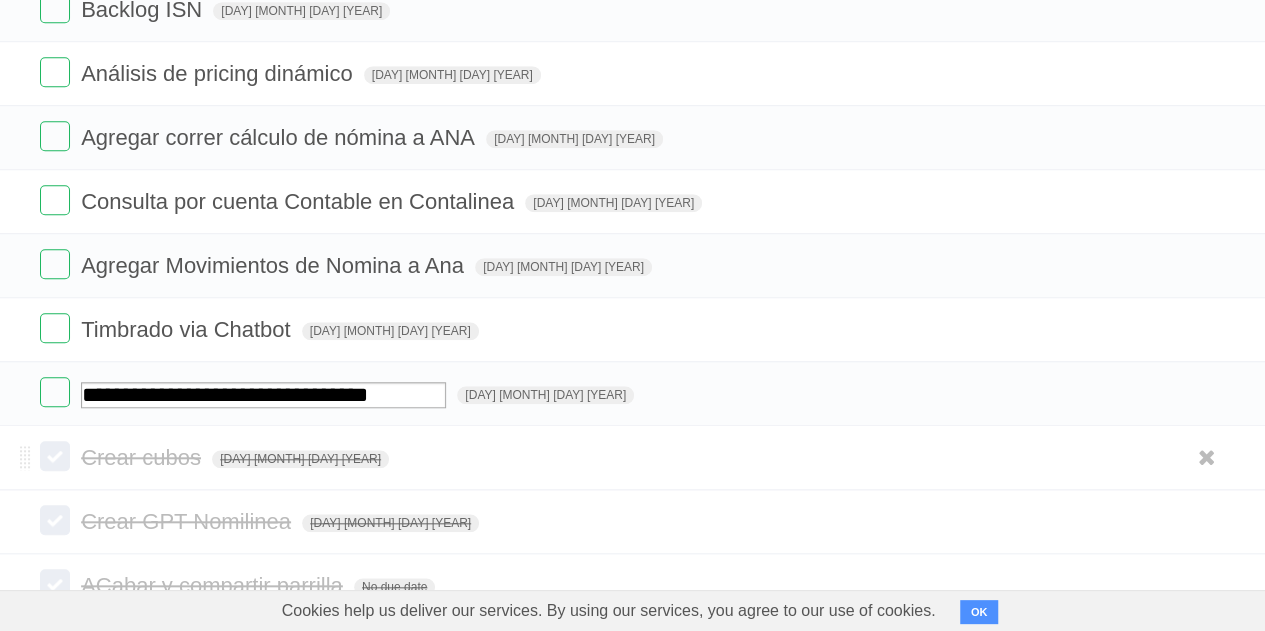 type on "**********" 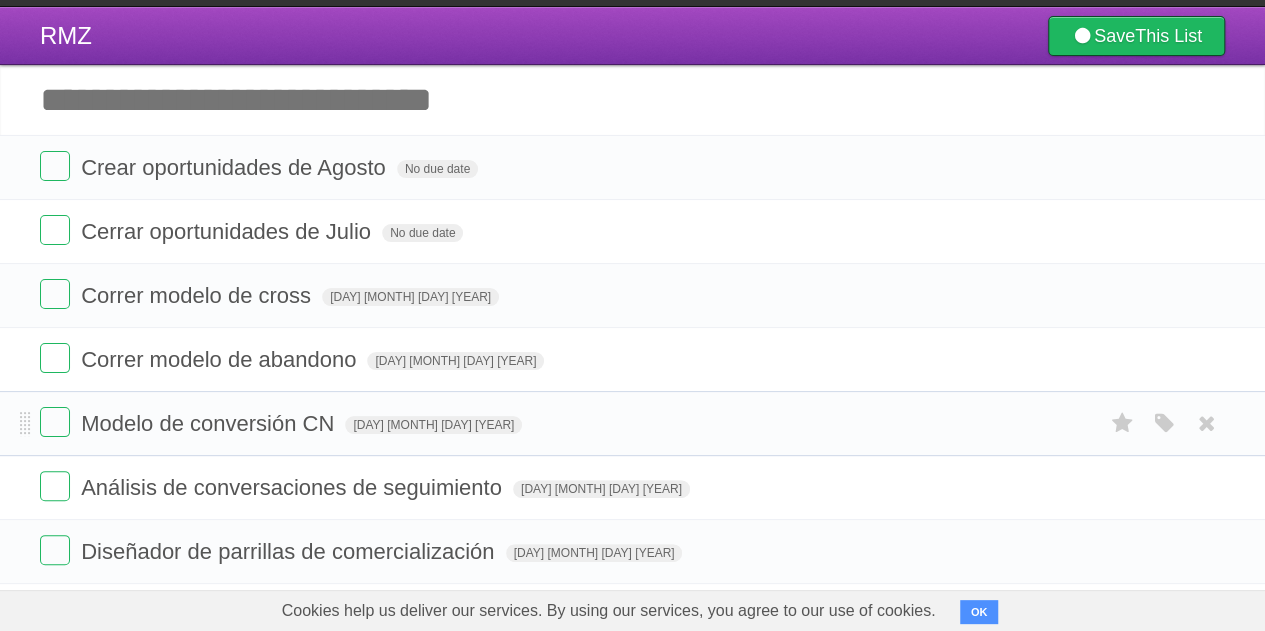 scroll, scrollTop: 0, scrollLeft: 0, axis: both 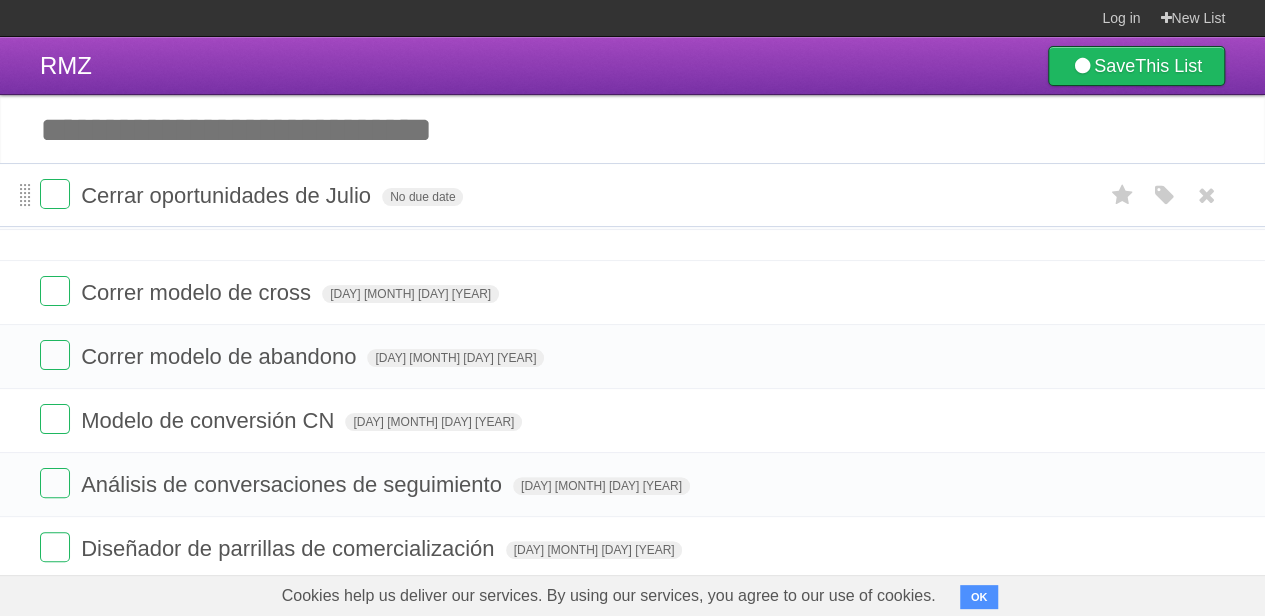 drag, startPoint x: 28, startPoint y: 270, endPoint x: 22, endPoint y: 195, distance: 75.23962 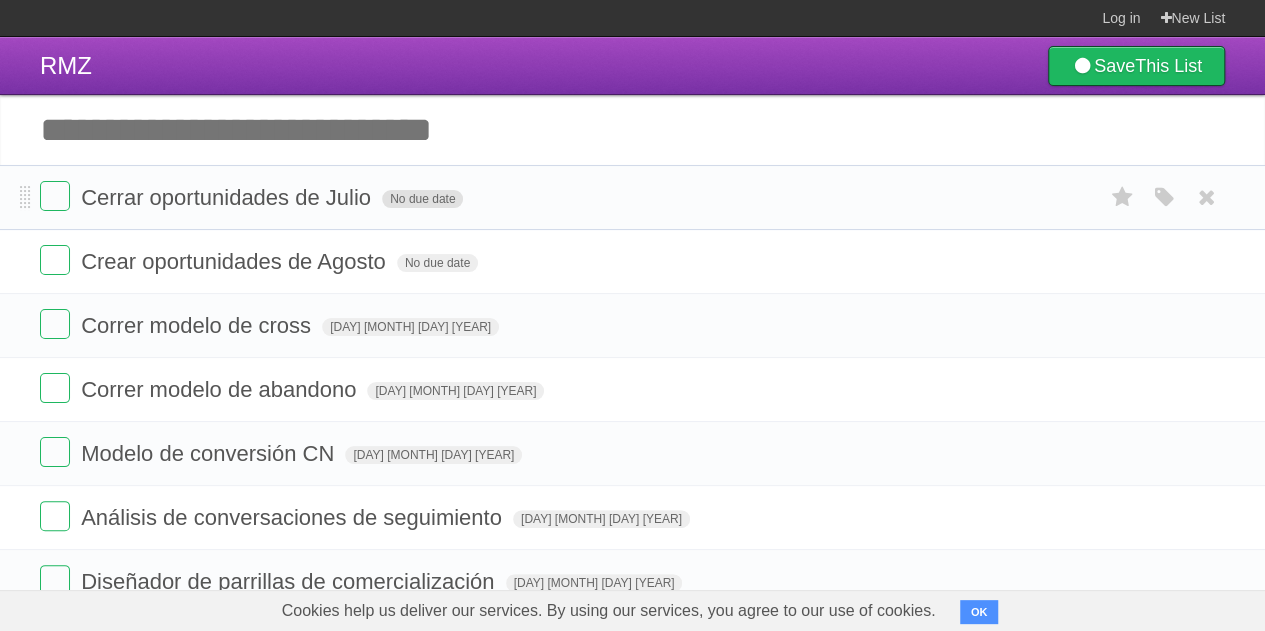 click on "No due date" at bounding box center [422, 199] 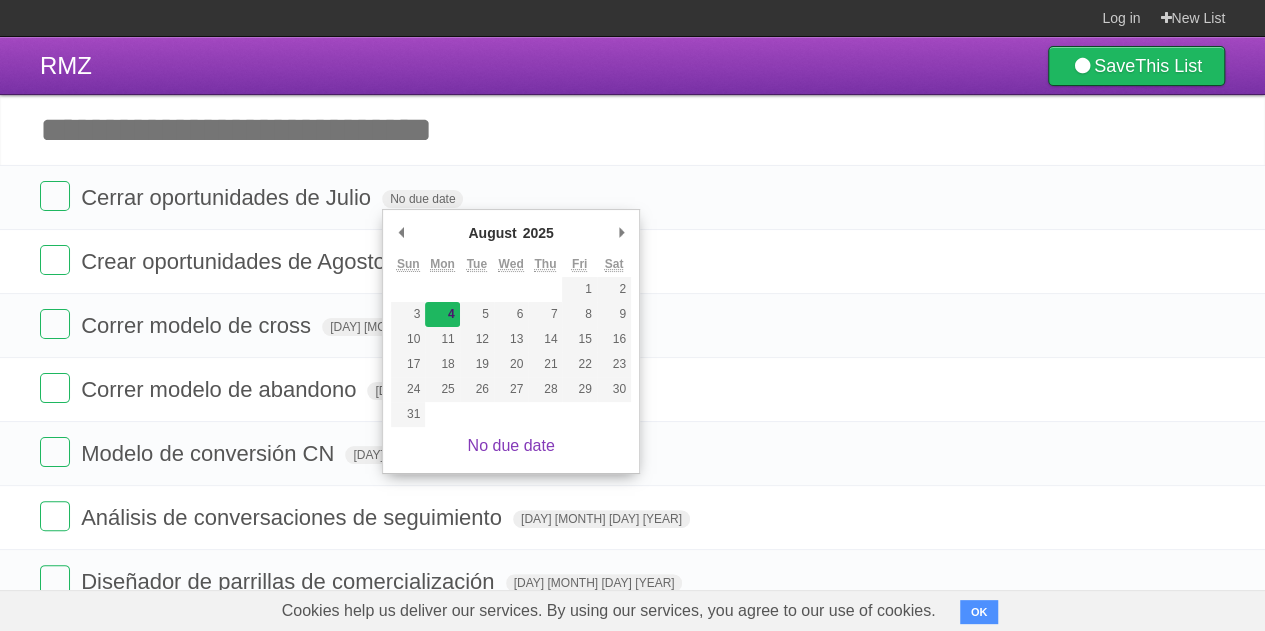 type on "[DAY] [MONTH] [DAY] [YEAR]" 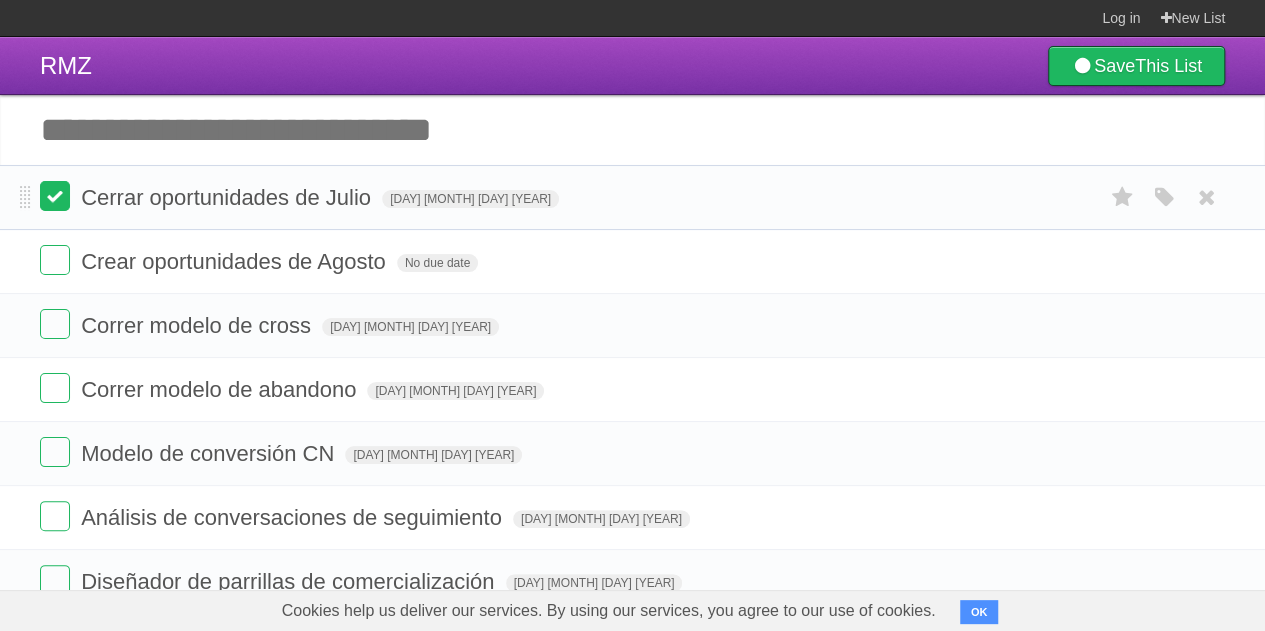 click at bounding box center (55, 196) 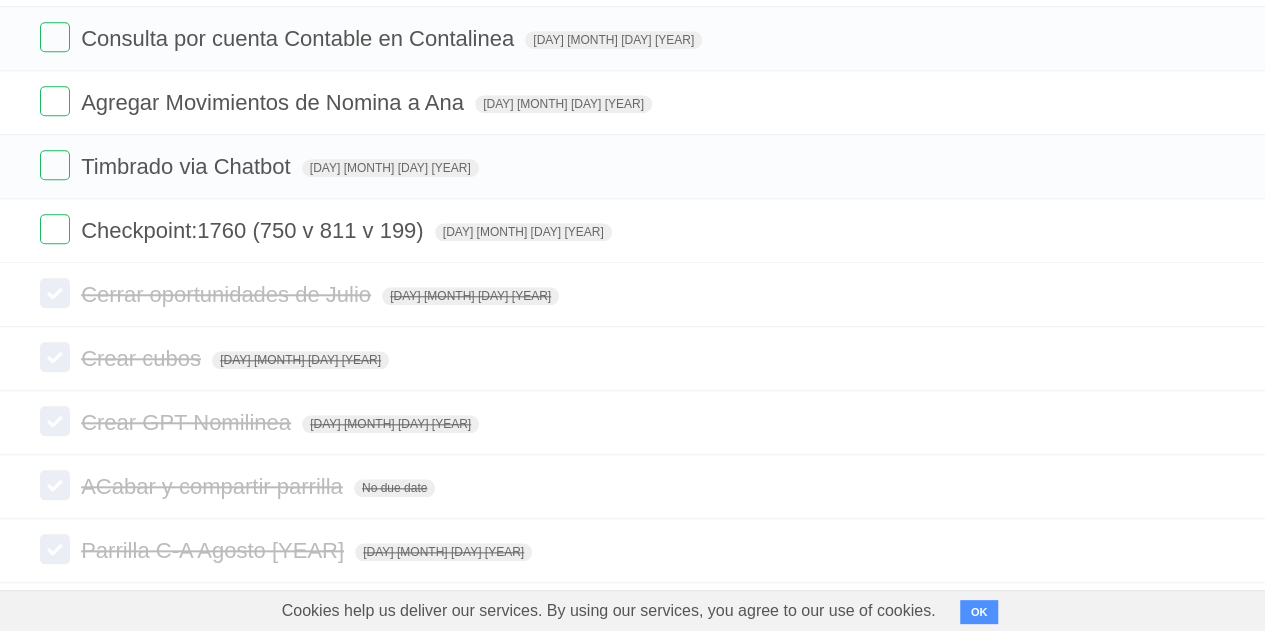 scroll, scrollTop: 800, scrollLeft: 0, axis: vertical 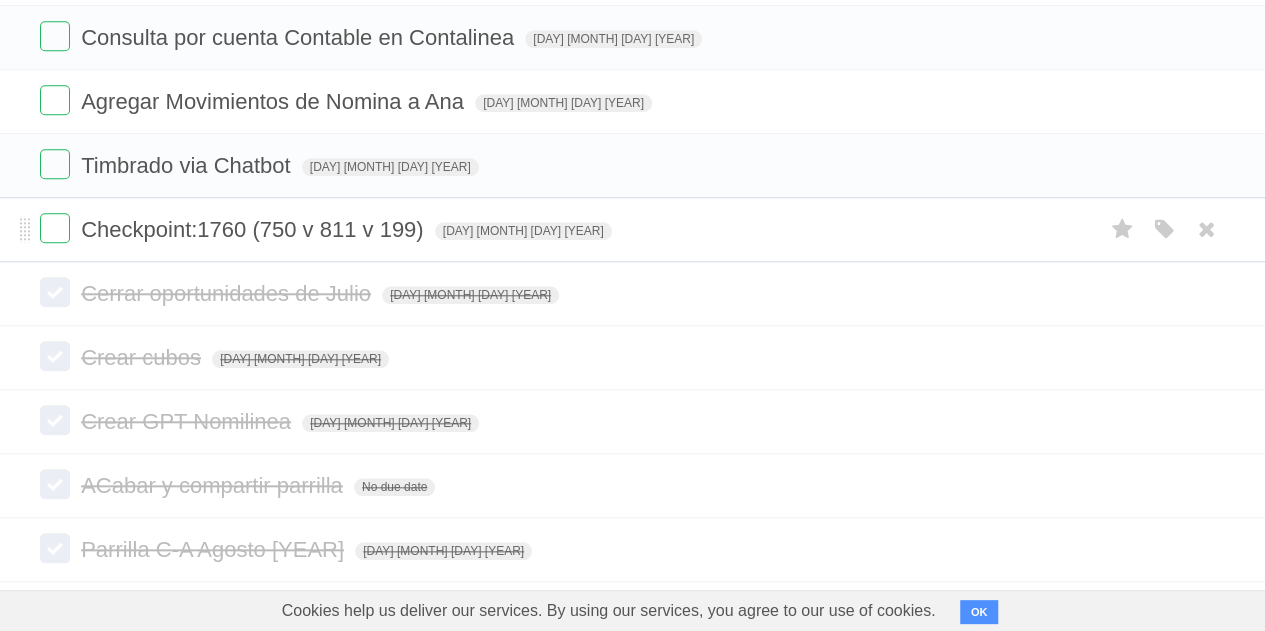 click on "Checkpoint:1760 (750 v 811 v 199)" at bounding box center (254, 229) 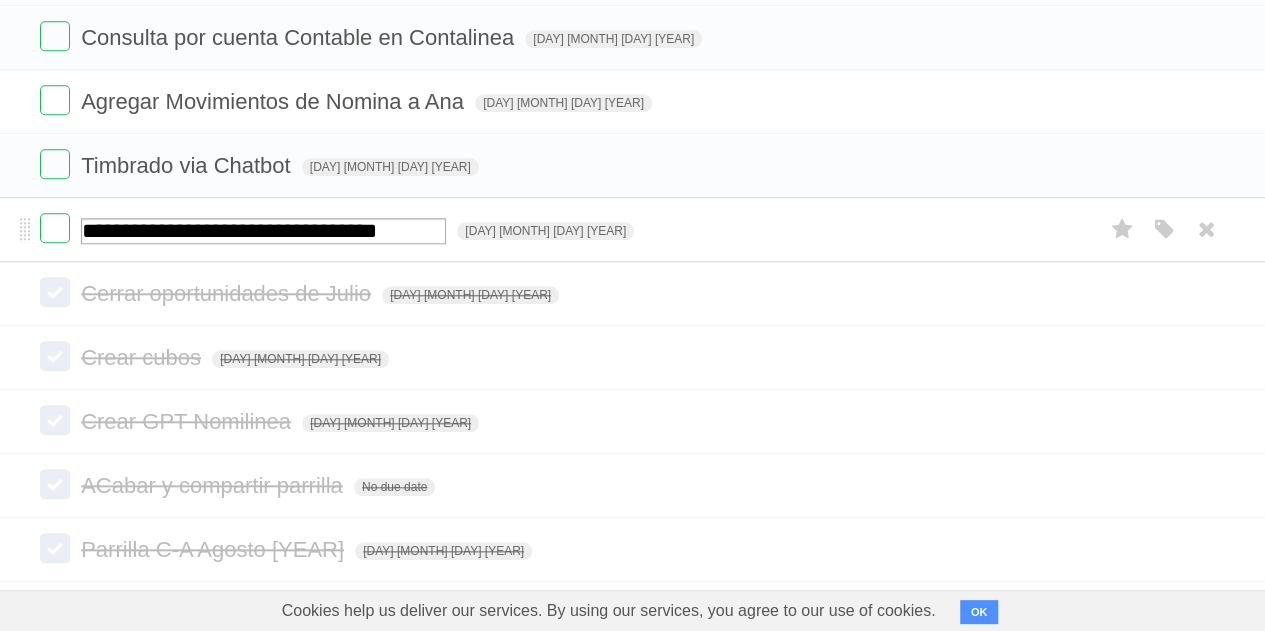 click on "**********" at bounding box center [263, 231] 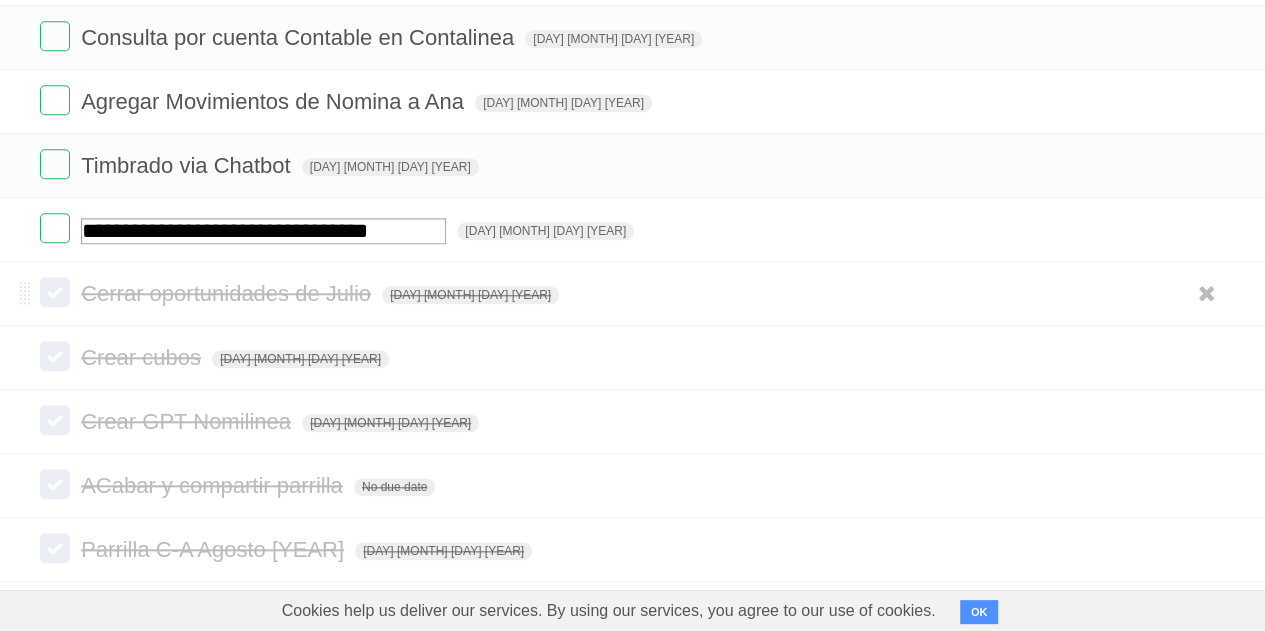 type on "**********" 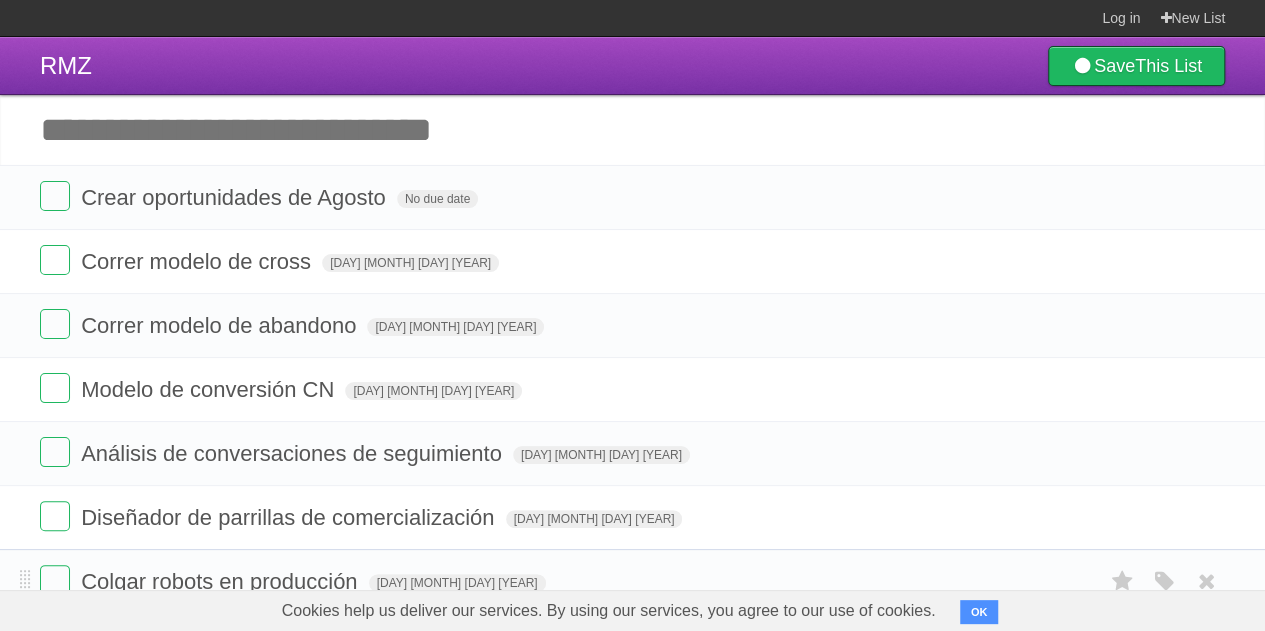 scroll, scrollTop: 0, scrollLeft: 0, axis: both 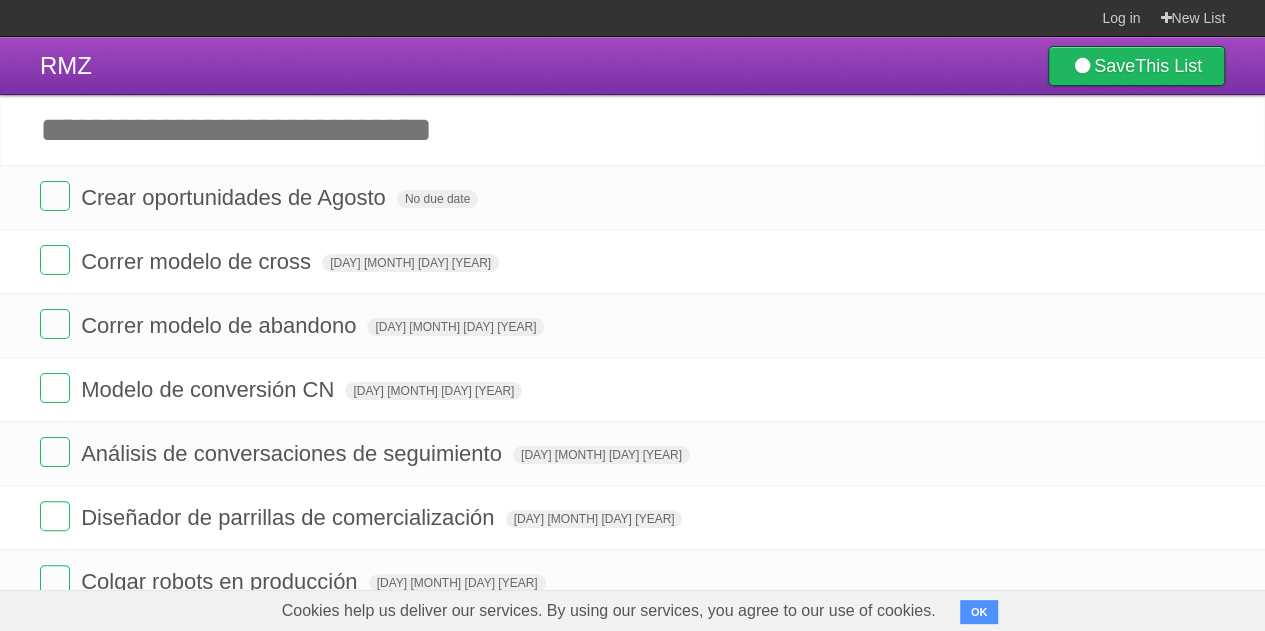 click on "Add another task" at bounding box center (632, 130) 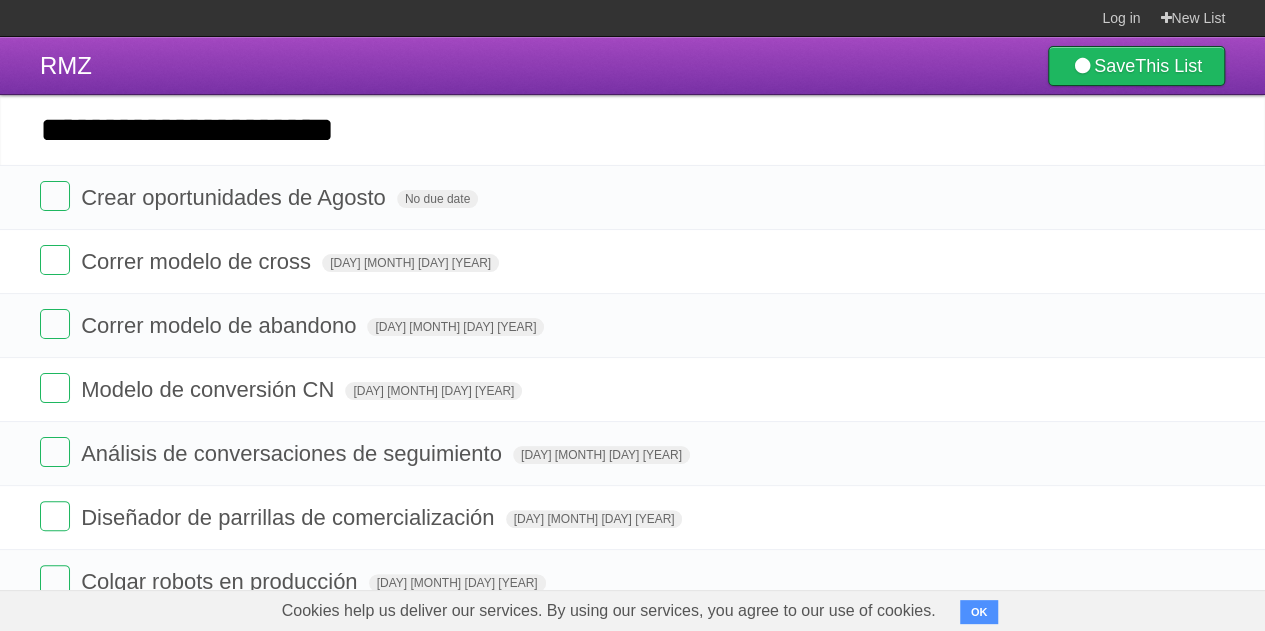 type on "**********" 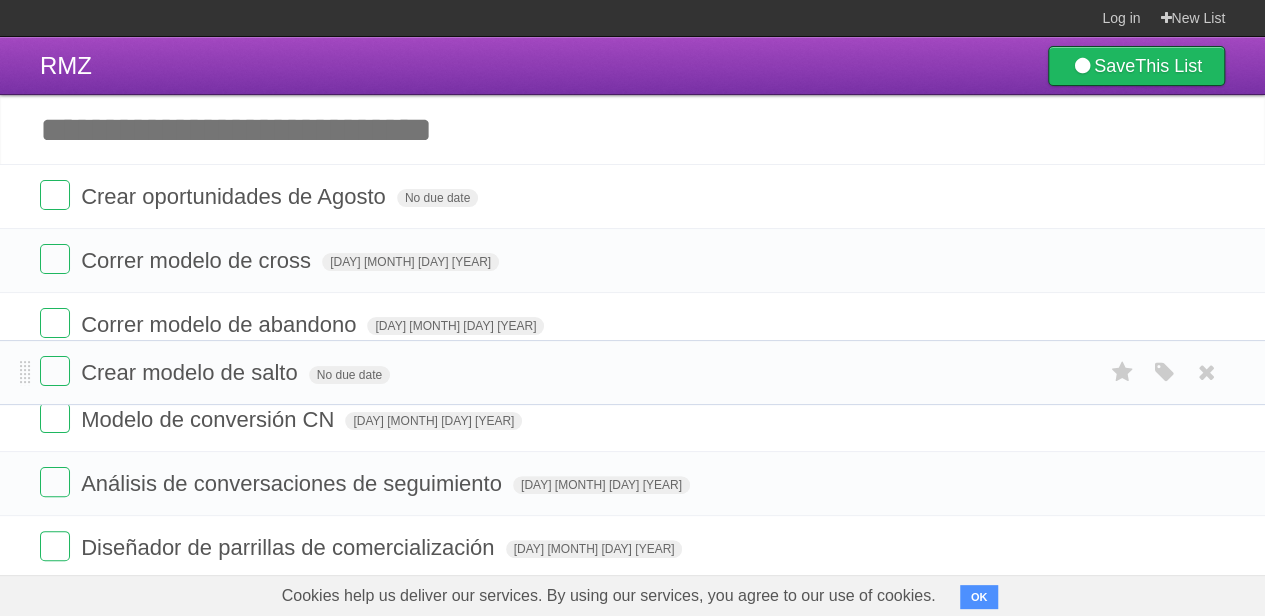 drag, startPoint x: 26, startPoint y: 207, endPoint x: 37, endPoint y: 381, distance: 174.34735 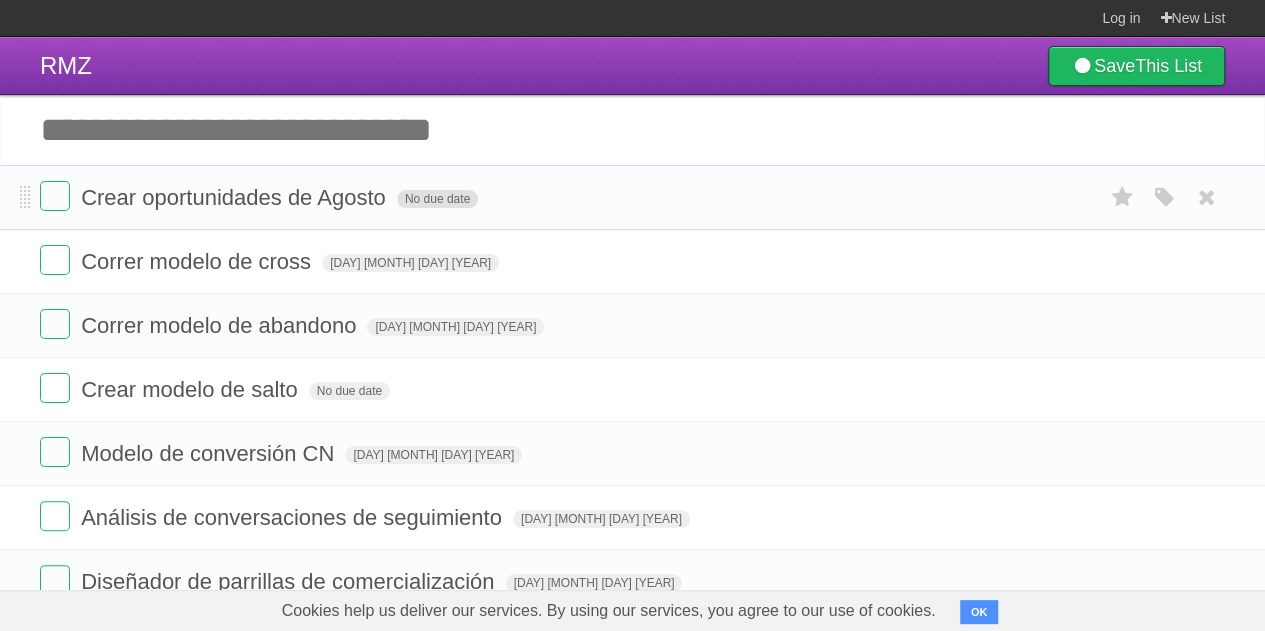 click on "No due date" at bounding box center [437, 199] 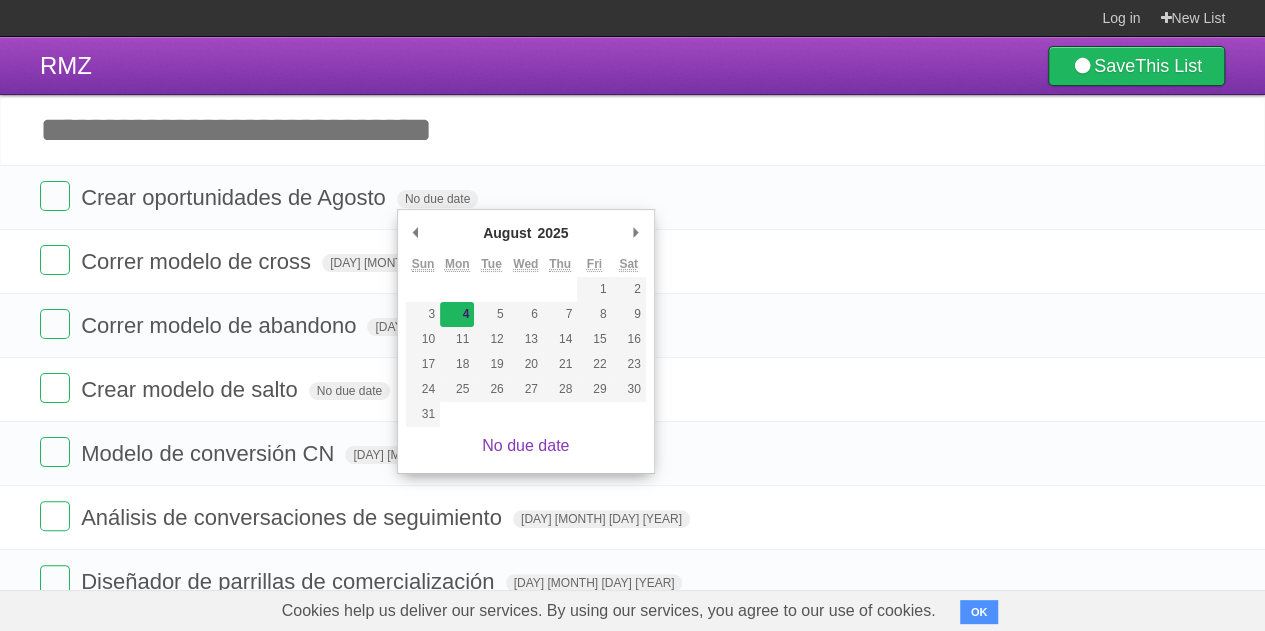 type on "[DAY] [MONTH] [DAY] [YEAR]" 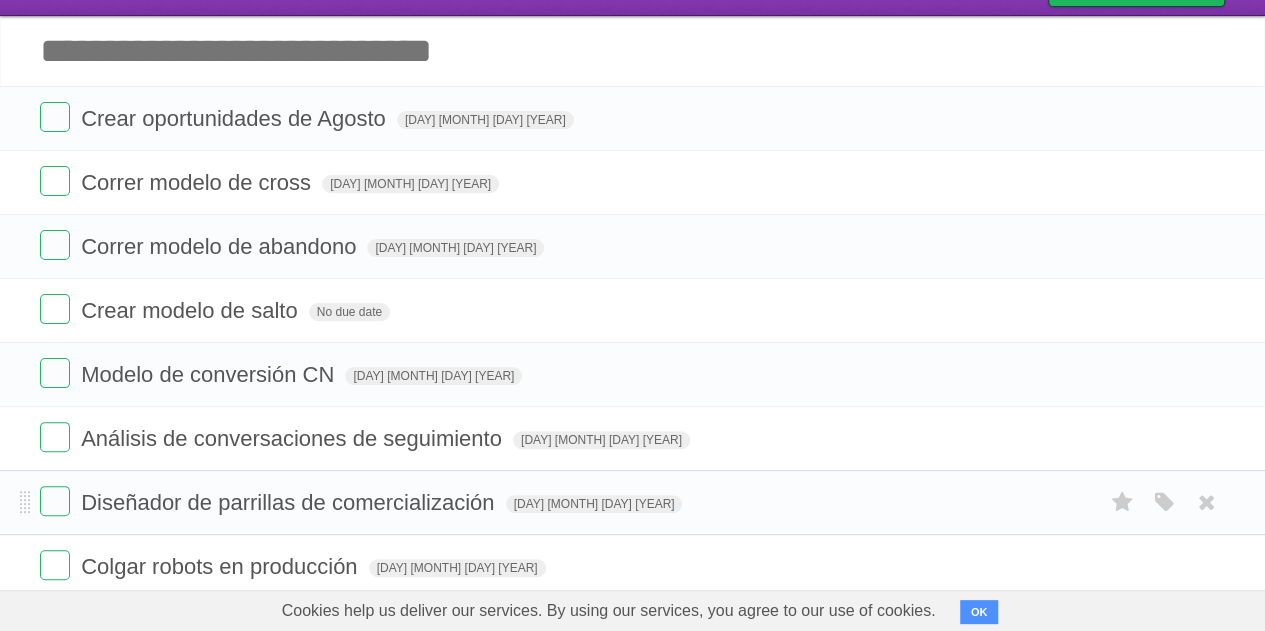 scroll, scrollTop: 0, scrollLeft: 0, axis: both 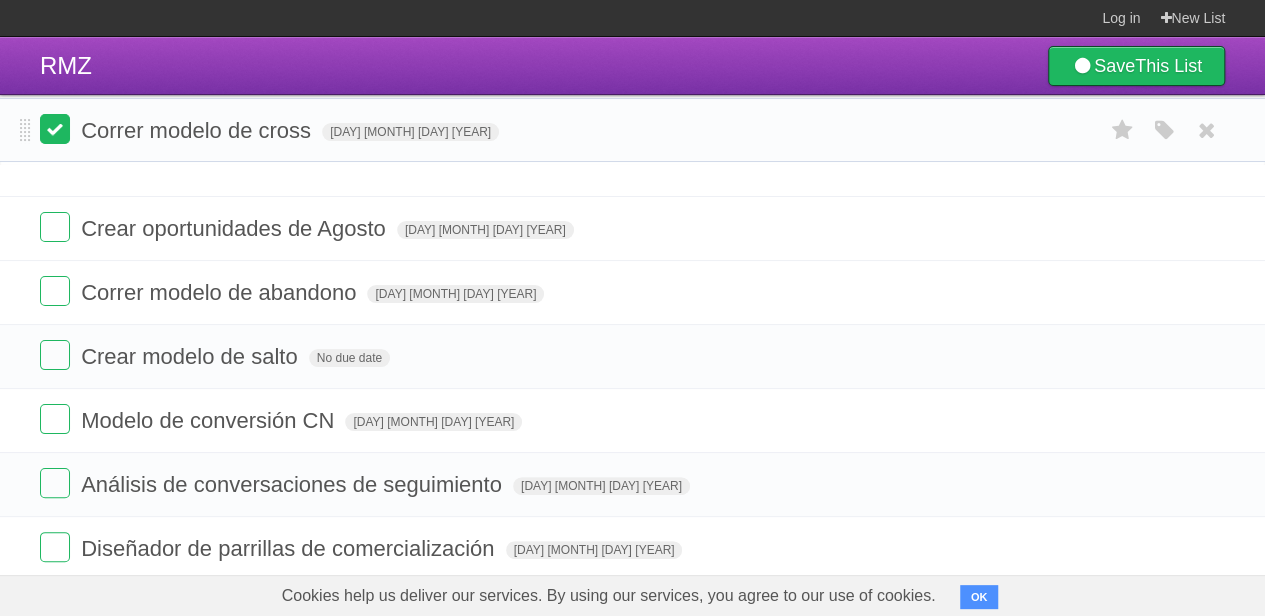 drag, startPoint x: 24, startPoint y: 269, endPoint x: 64, endPoint y: 137, distance: 137.92752 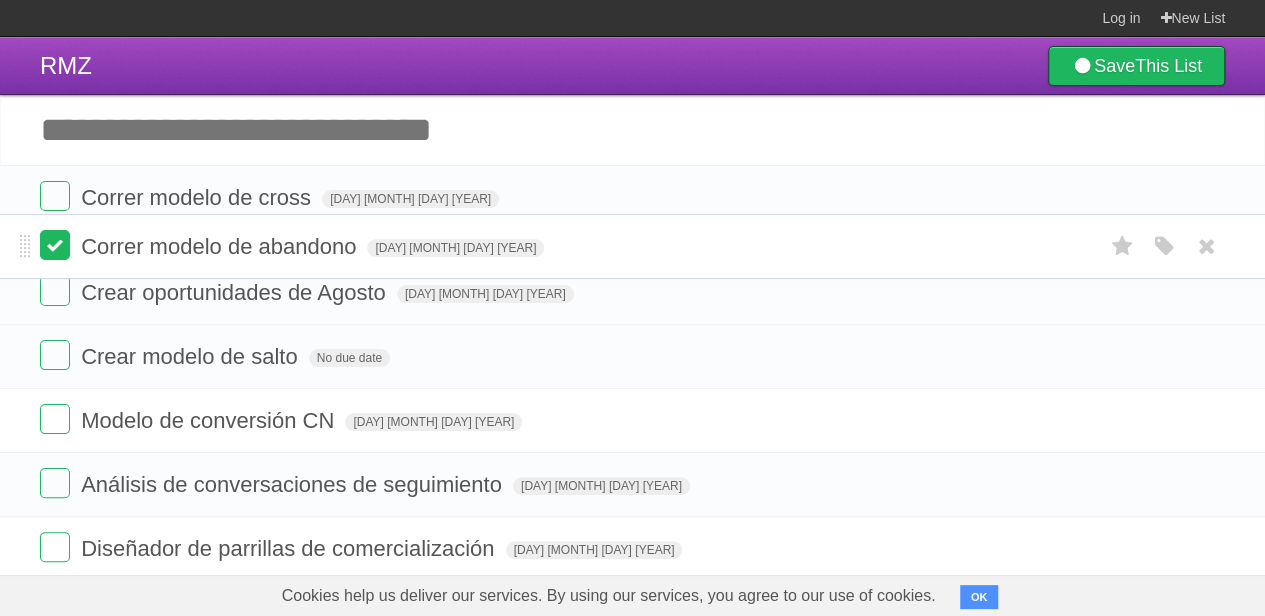 drag, startPoint x: 26, startPoint y: 330, endPoint x: 57, endPoint y: 251, distance: 84.8646 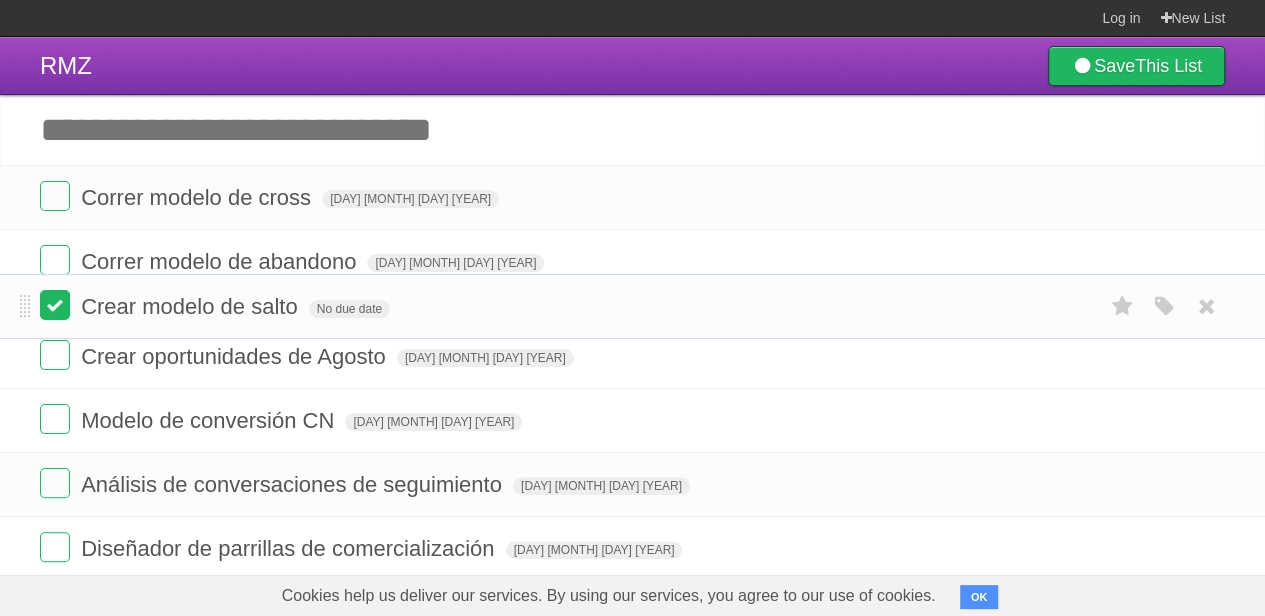 drag, startPoint x: 28, startPoint y: 387, endPoint x: 54, endPoint y: 305, distance: 86.023254 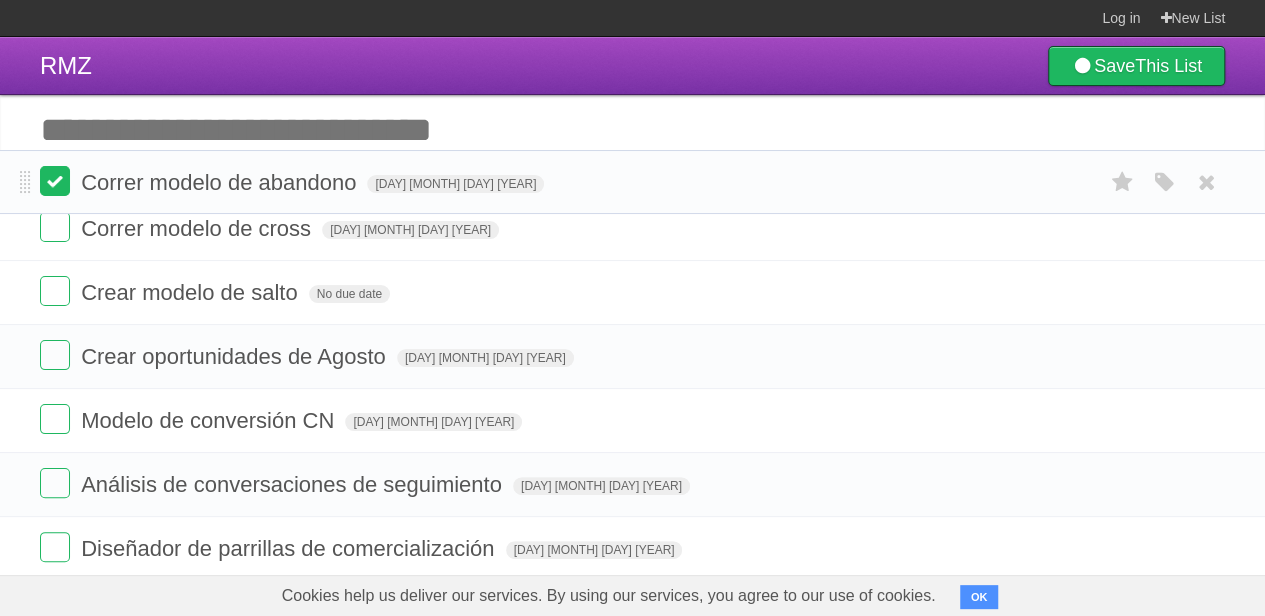 drag, startPoint x: 20, startPoint y: 258, endPoint x: 43, endPoint y: 178, distance: 83.240616 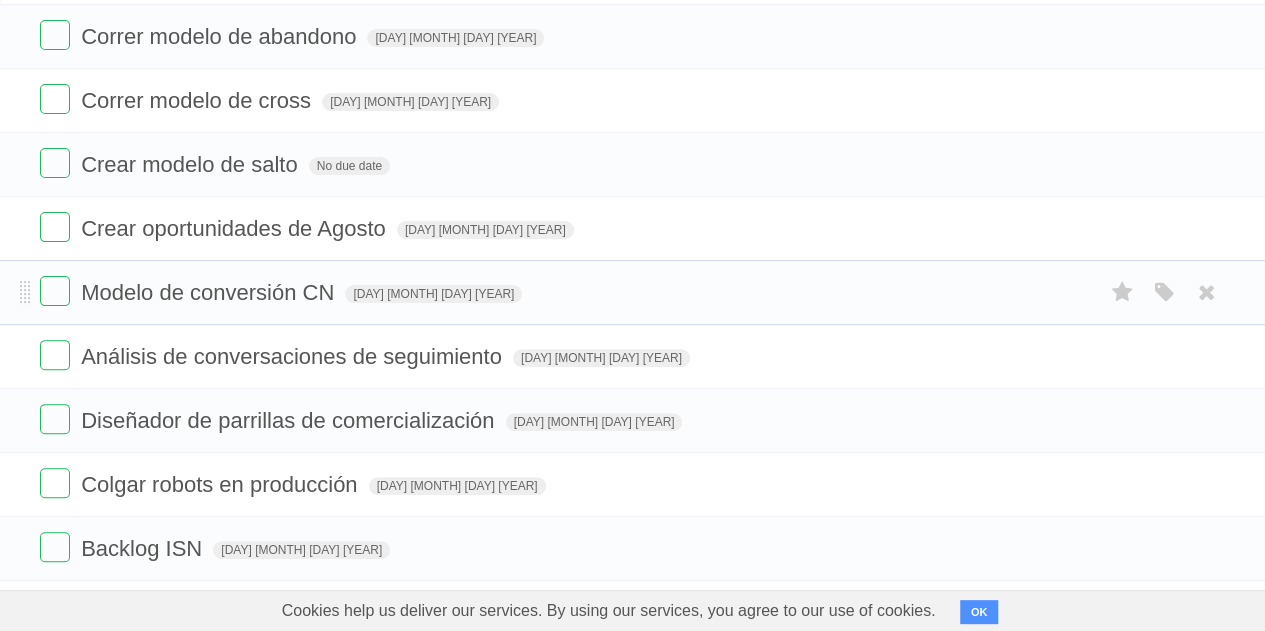 scroll, scrollTop: 200, scrollLeft: 0, axis: vertical 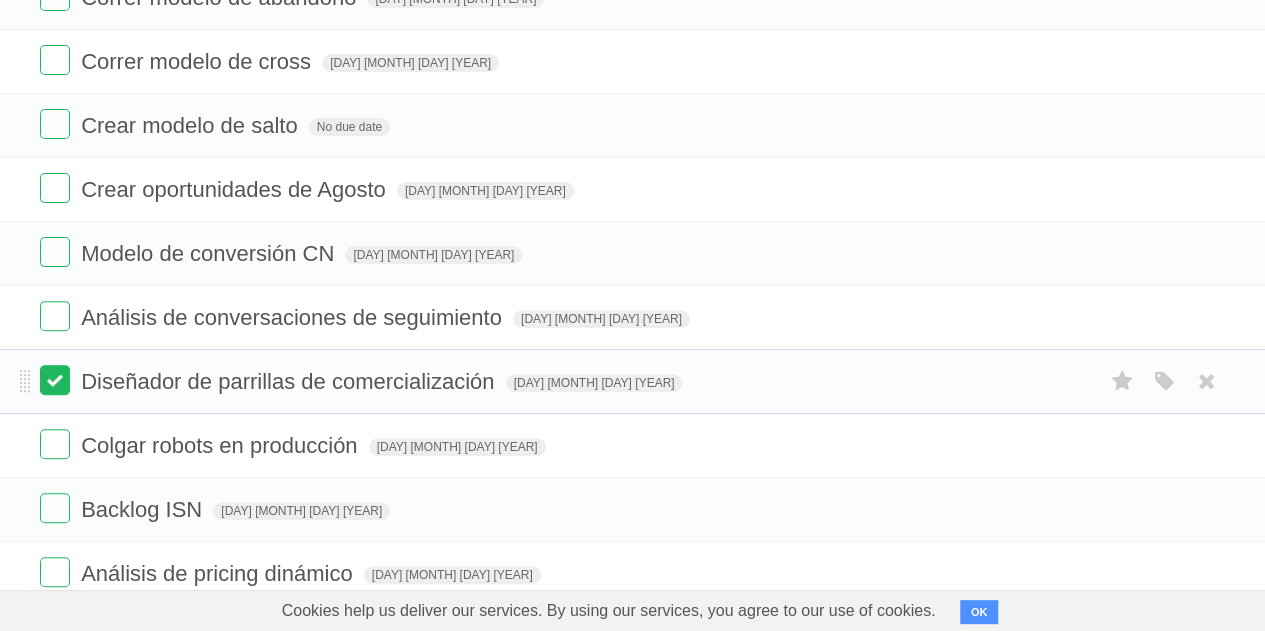 click at bounding box center [55, 380] 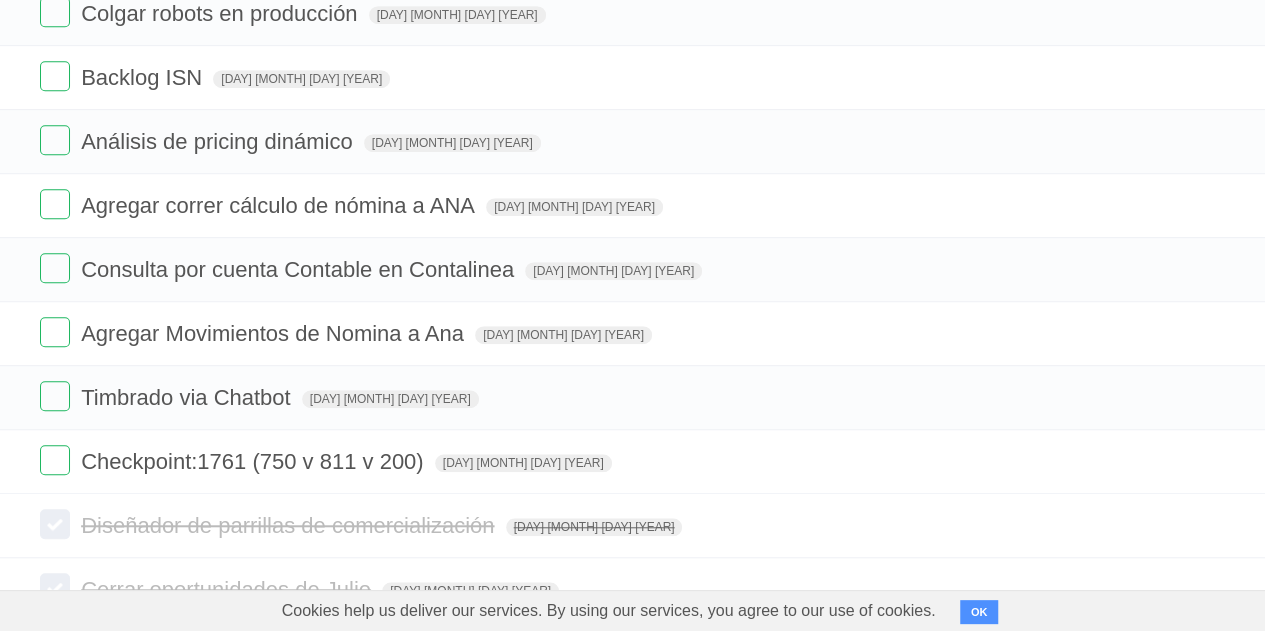 scroll, scrollTop: 600, scrollLeft: 0, axis: vertical 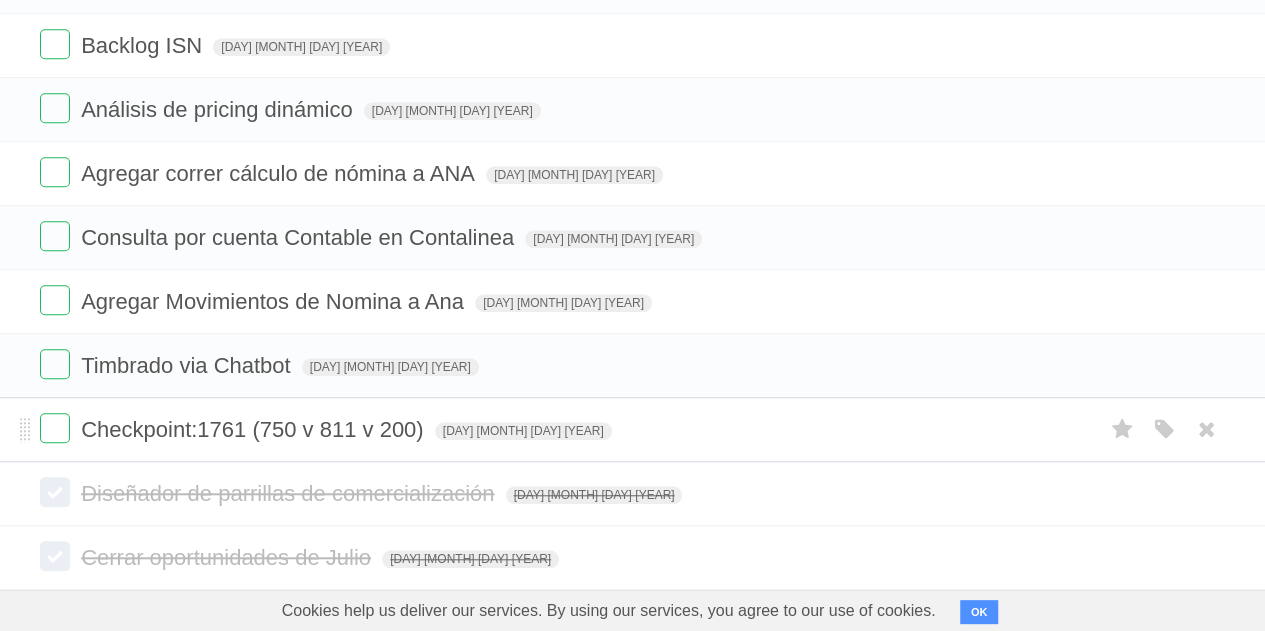 click on "Checkpoint:1761 (750 v 811 v 200)" at bounding box center (254, 429) 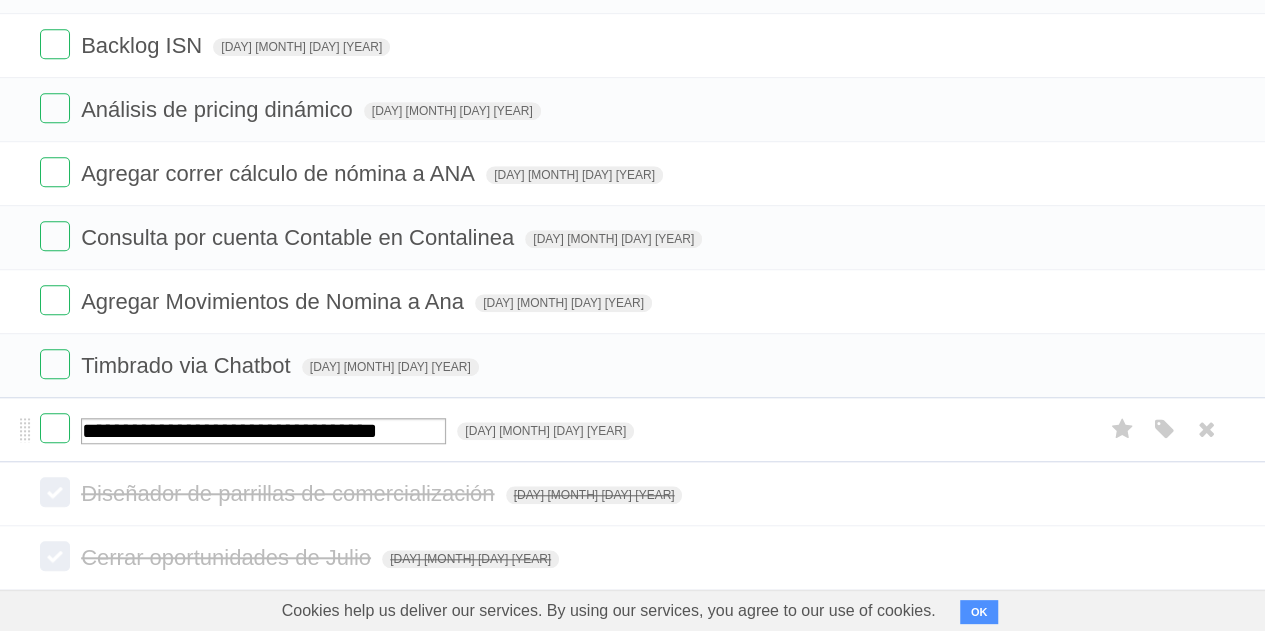 click on "**********" at bounding box center (263, 431) 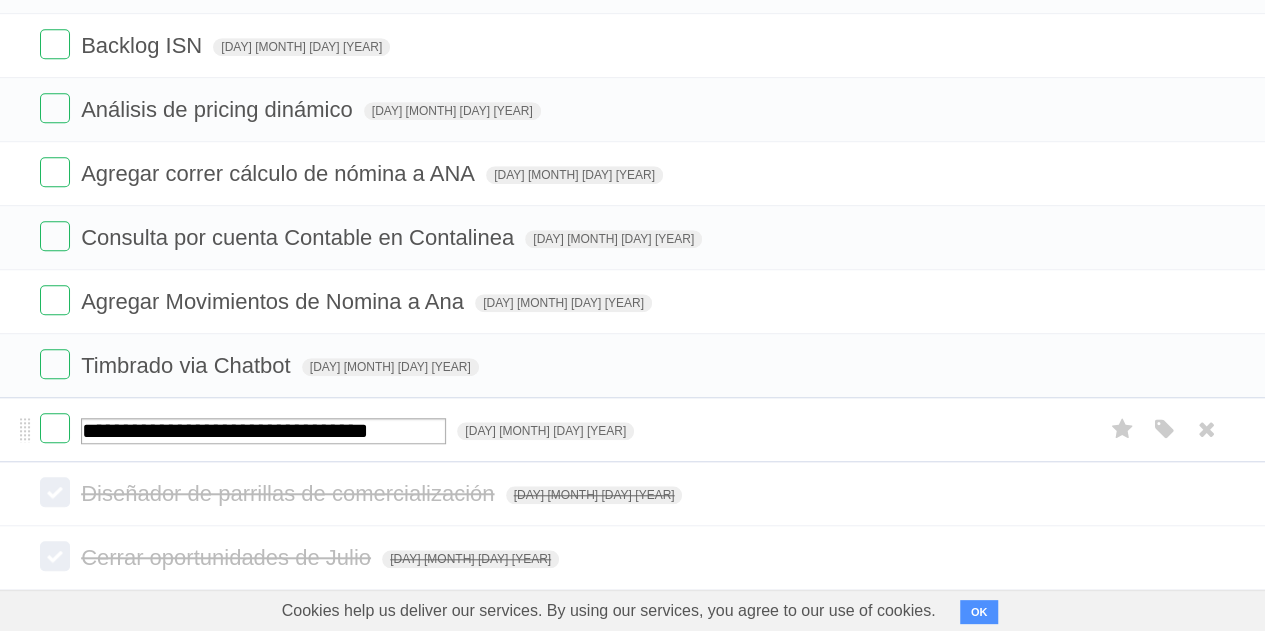 type on "**********" 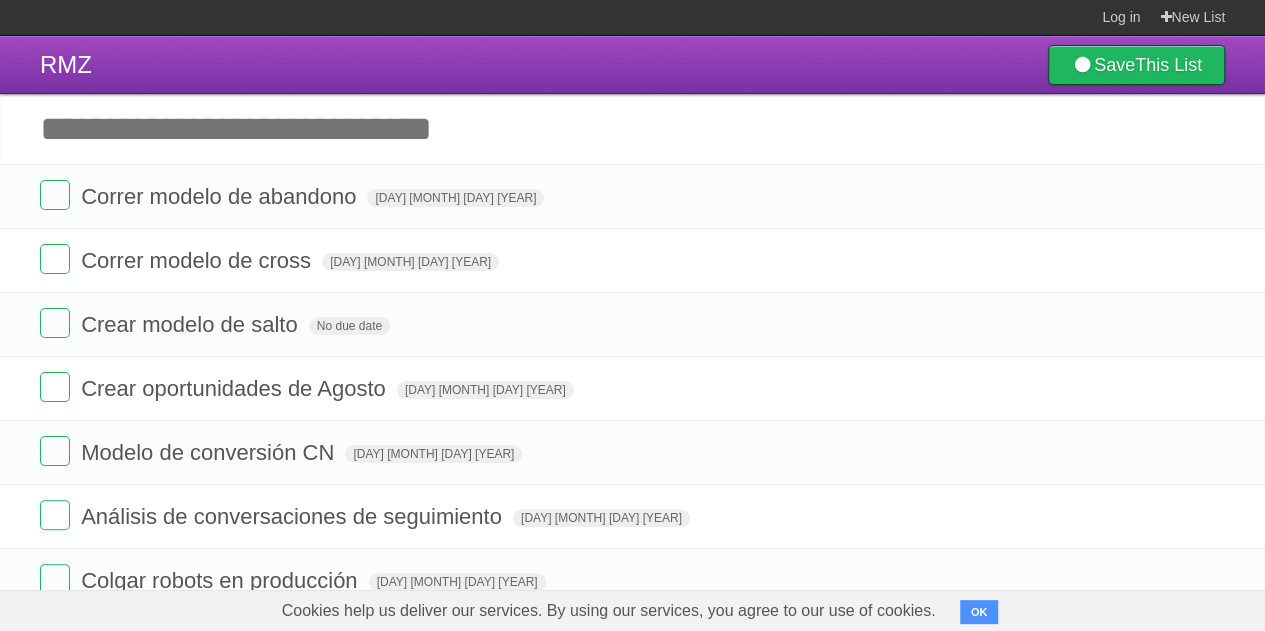 scroll, scrollTop: 0, scrollLeft: 0, axis: both 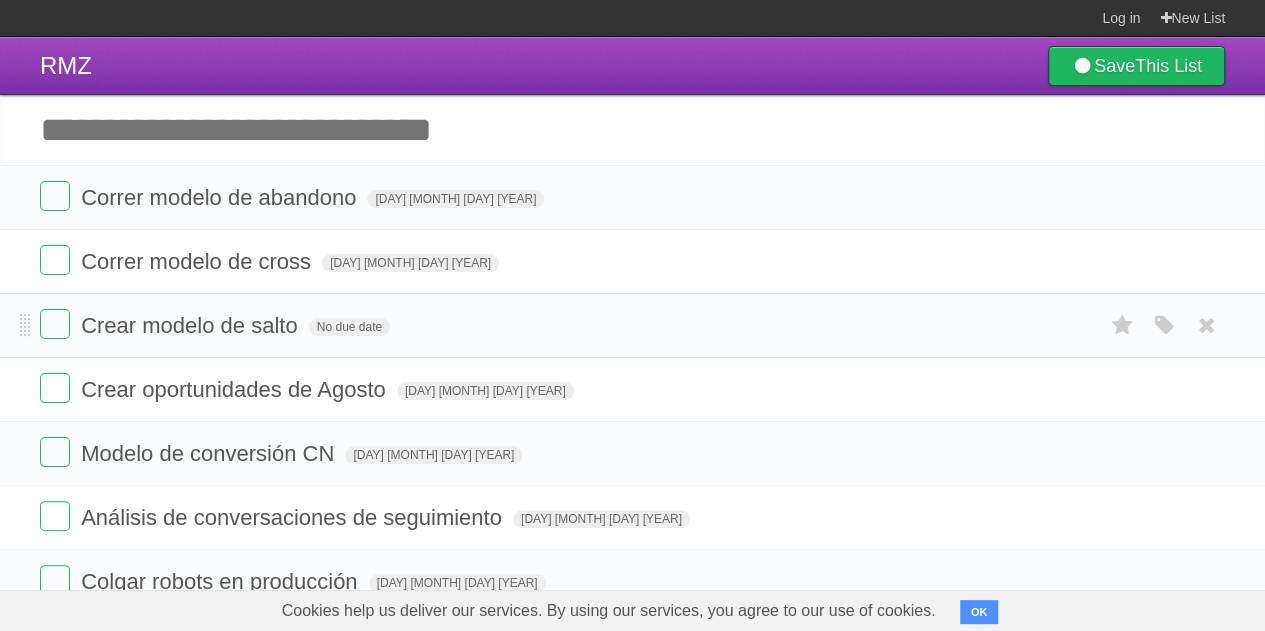 click on "Crear modelo de salto
No due date
White
Red
Blue
Green
Purple
Orange" at bounding box center [632, 325] 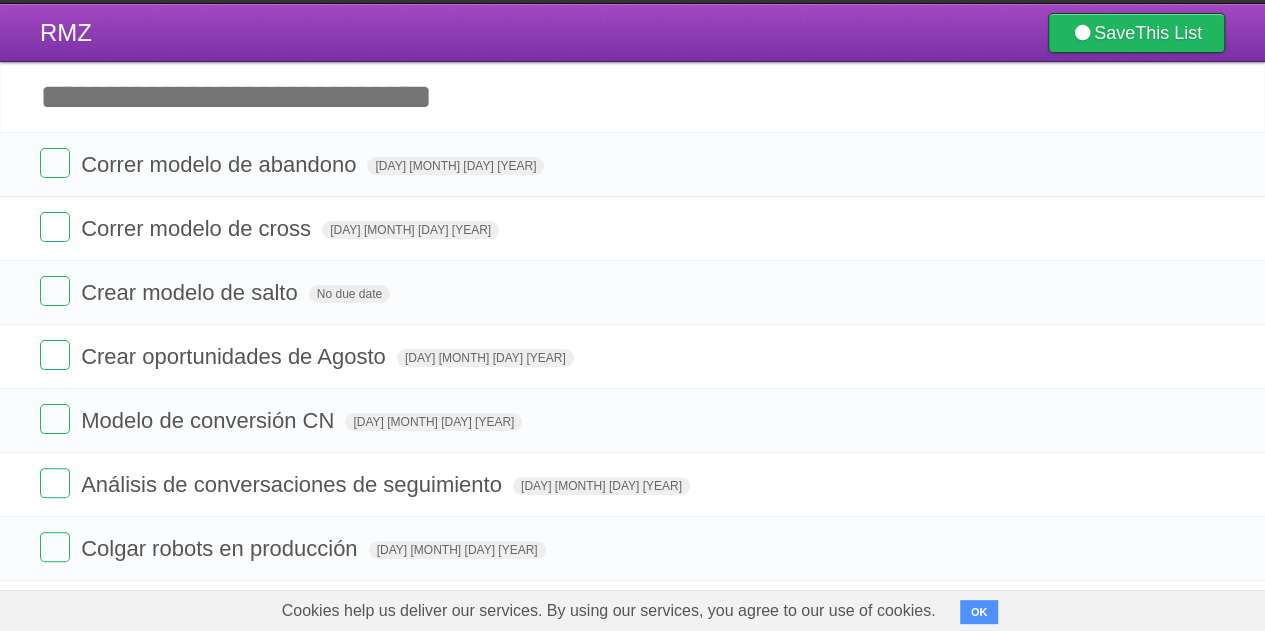 scroll, scrollTop: 0, scrollLeft: 0, axis: both 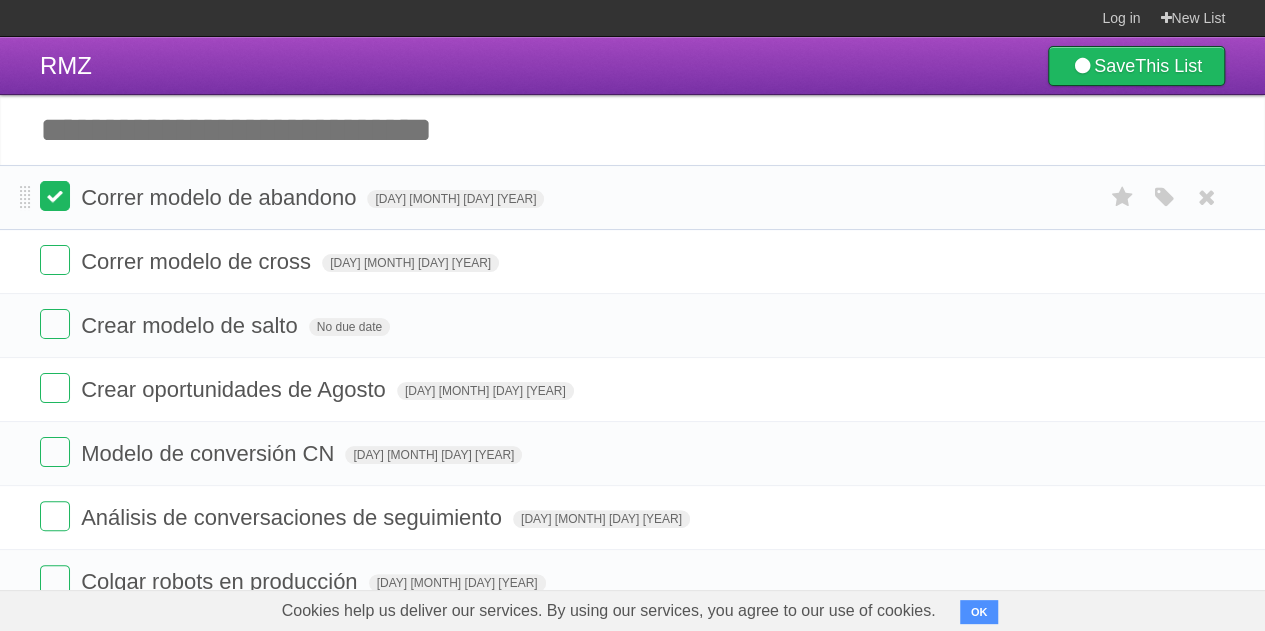 click at bounding box center (55, 196) 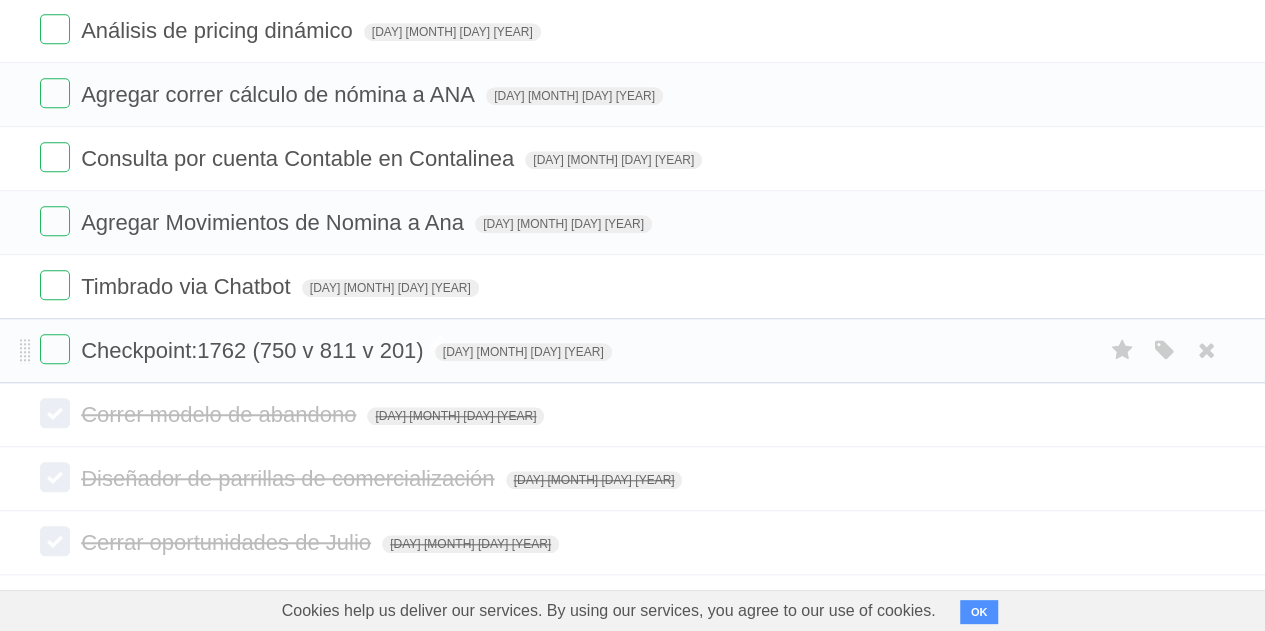 scroll, scrollTop: 700, scrollLeft: 0, axis: vertical 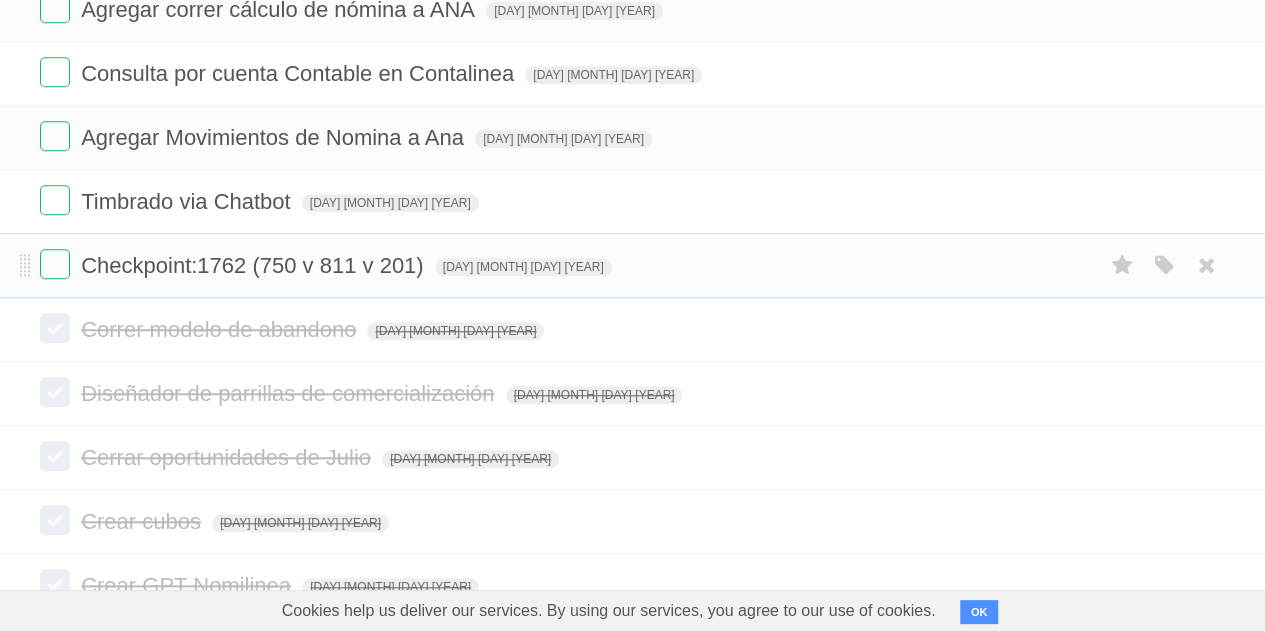click on "Checkpoint:1762 (750 v 811 v 201)" at bounding box center [254, 265] 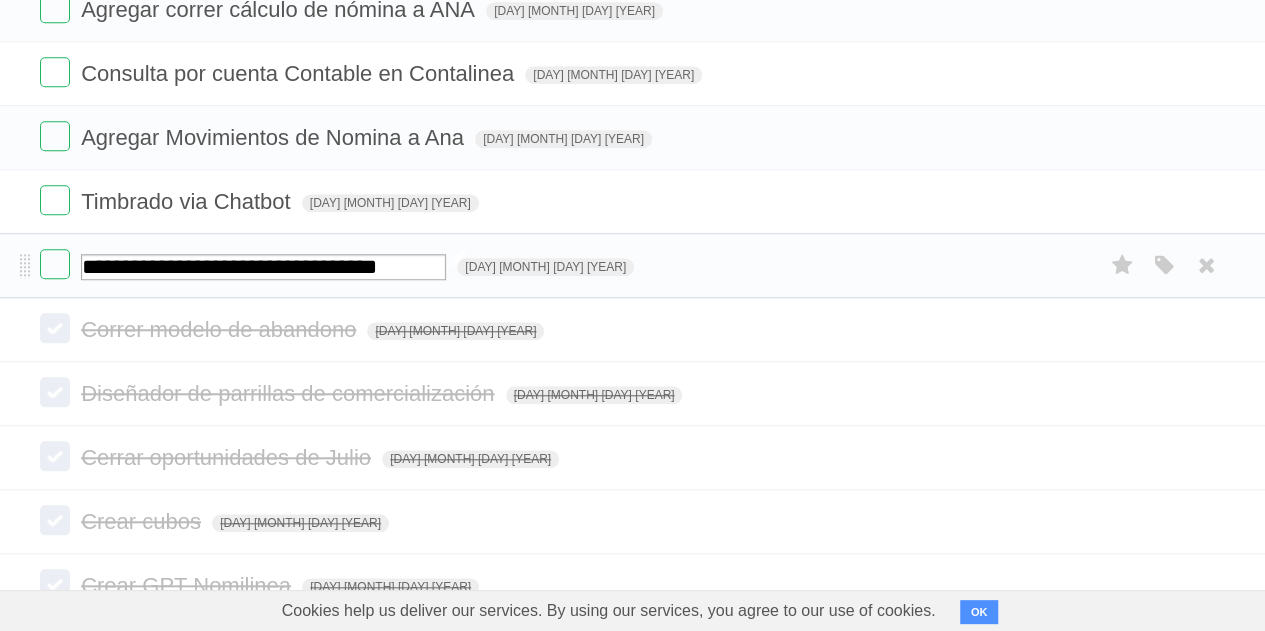 click on "**********" at bounding box center (263, 267) 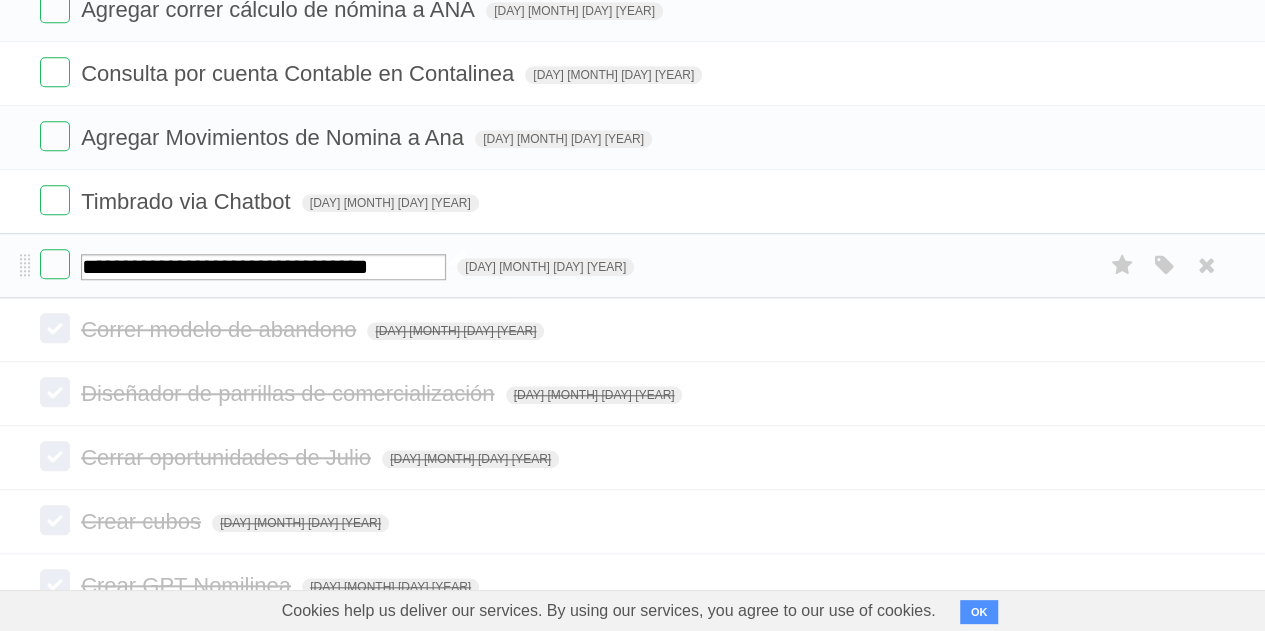 type on "**********" 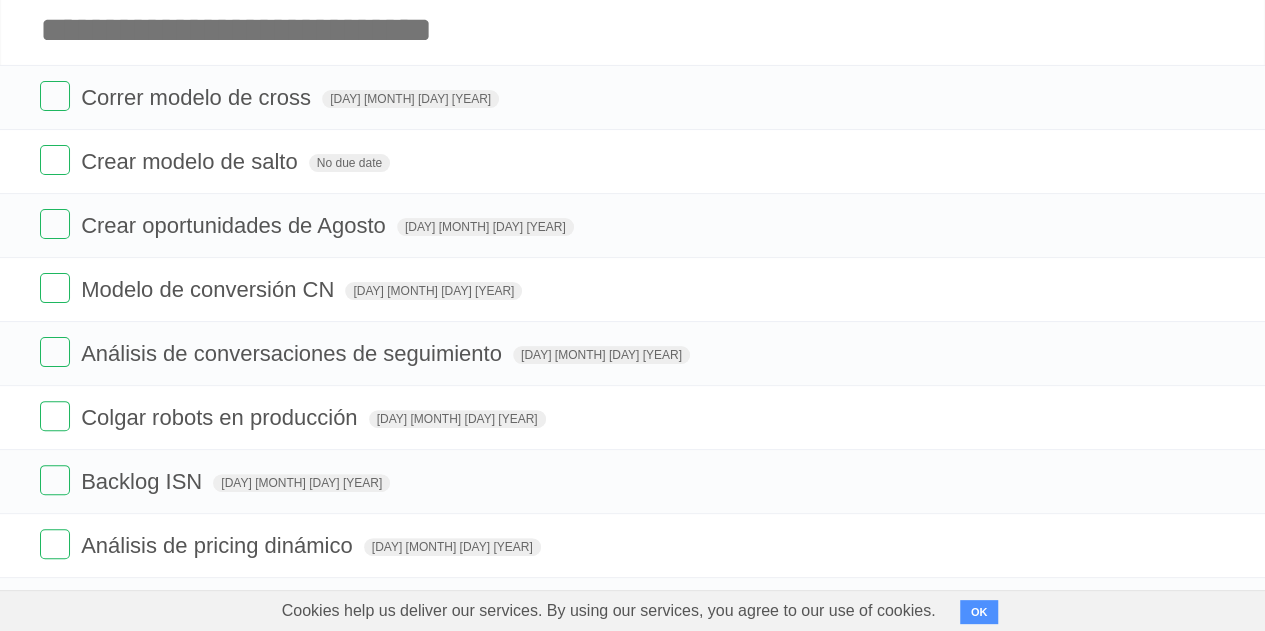 scroll, scrollTop: 0, scrollLeft: 0, axis: both 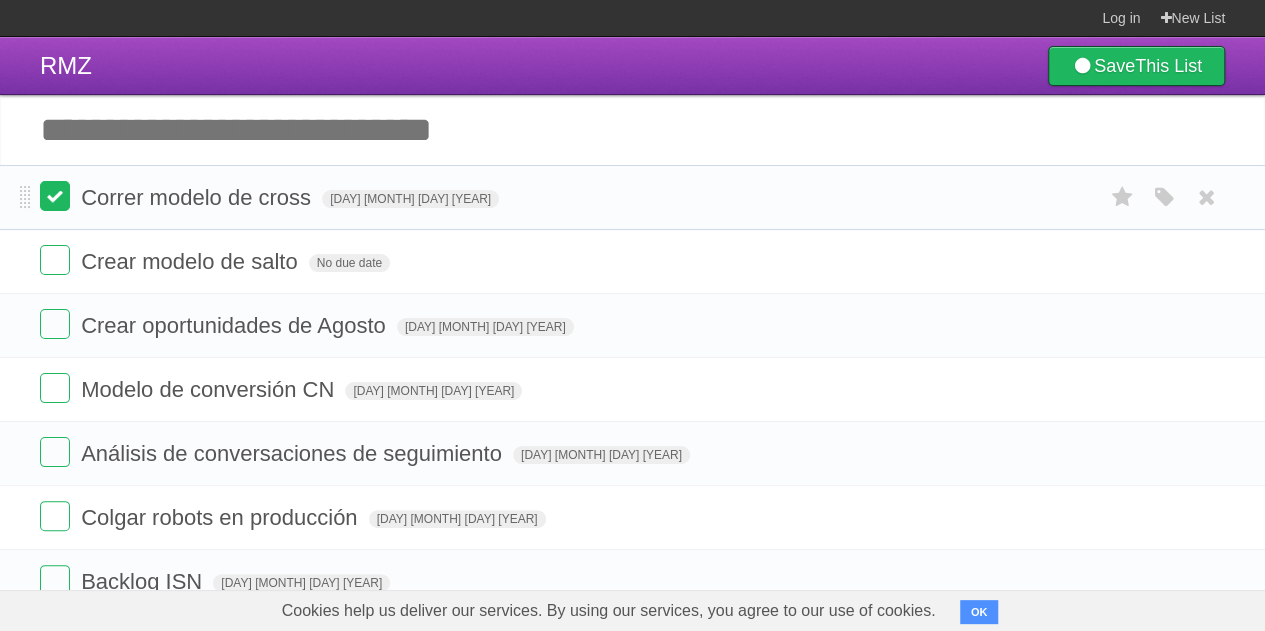 click at bounding box center (55, 196) 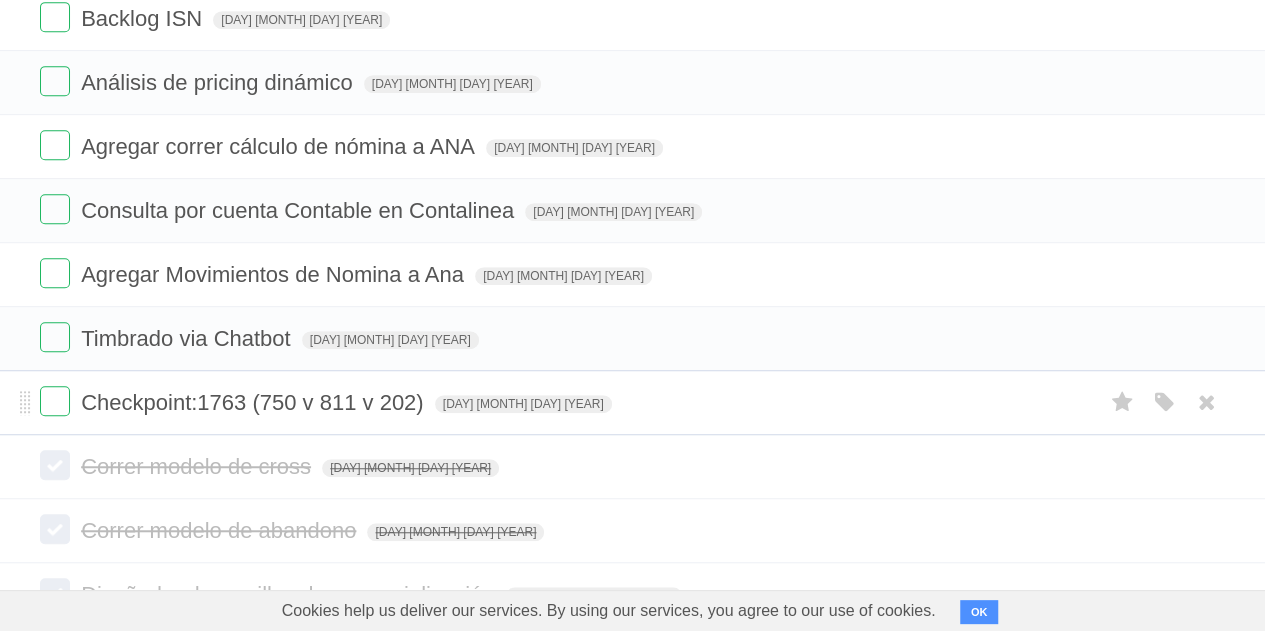 scroll, scrollTop: 500, scrollLeft: 0, axis: vertical 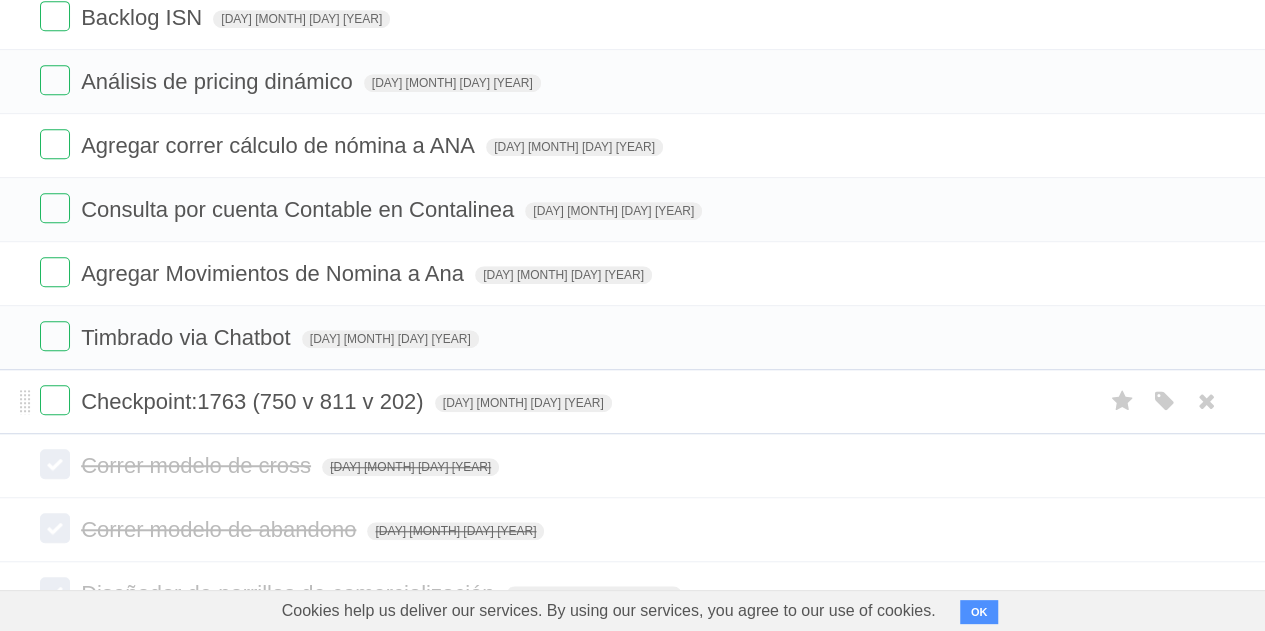 click on "Checkpoint:1763 (750 v 811 v 202)" at bounding box center (254, 401) 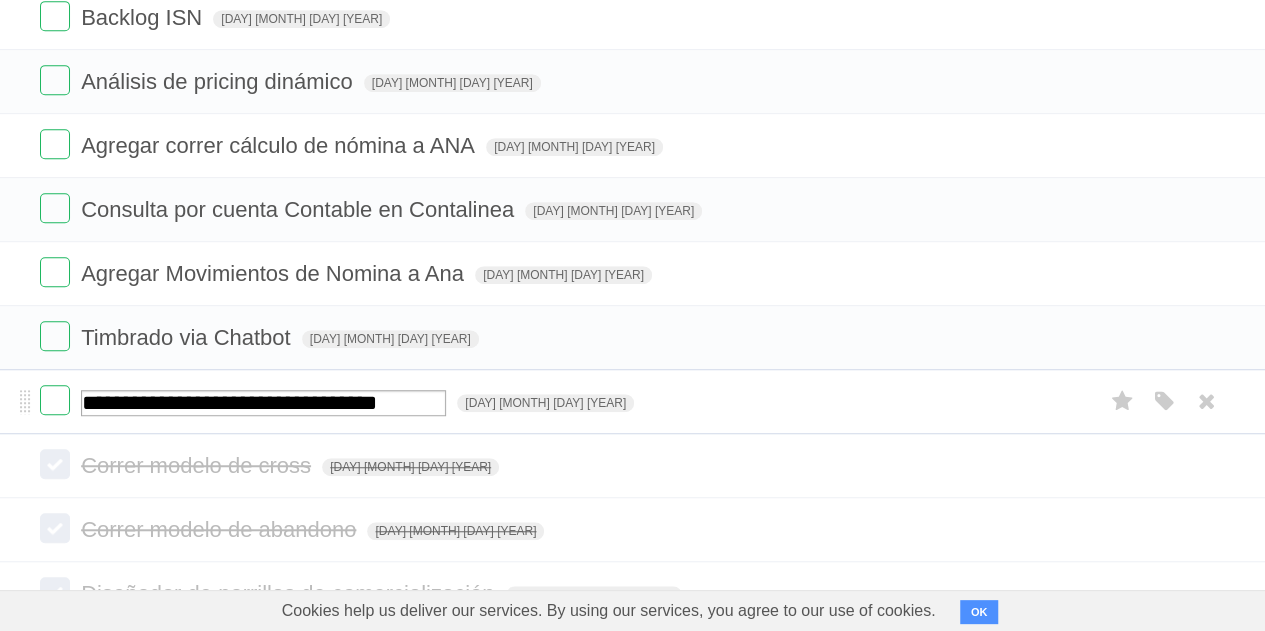 click on "**********" at bounding box center [263, 403] 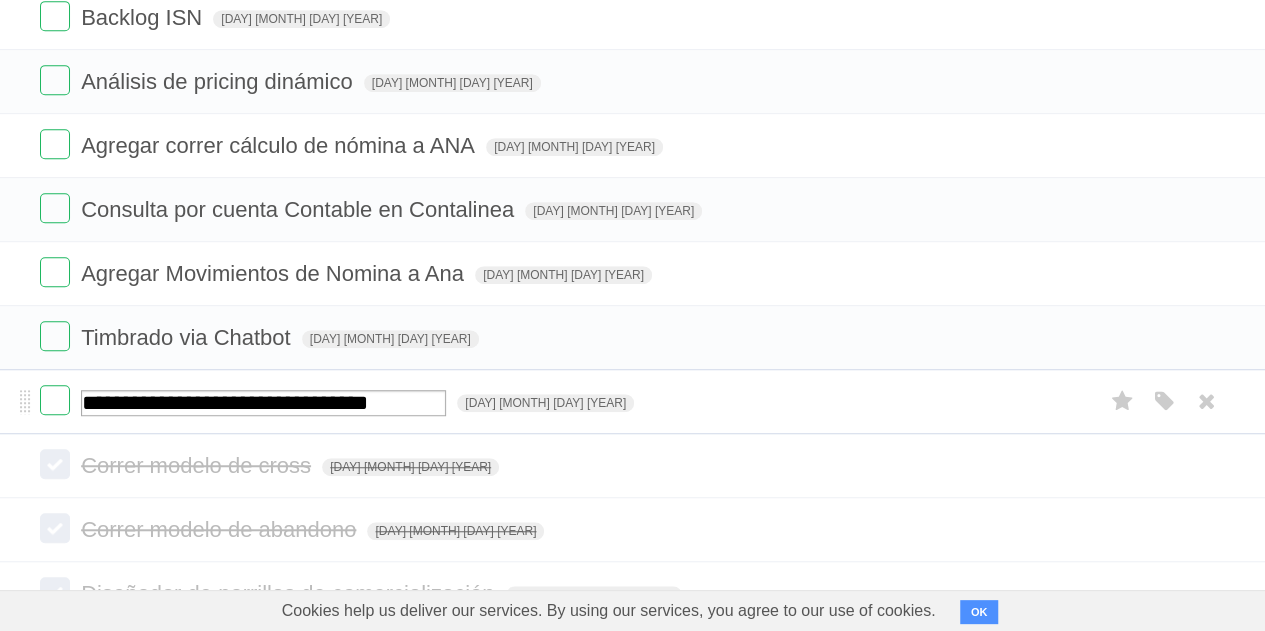 type on "**********" 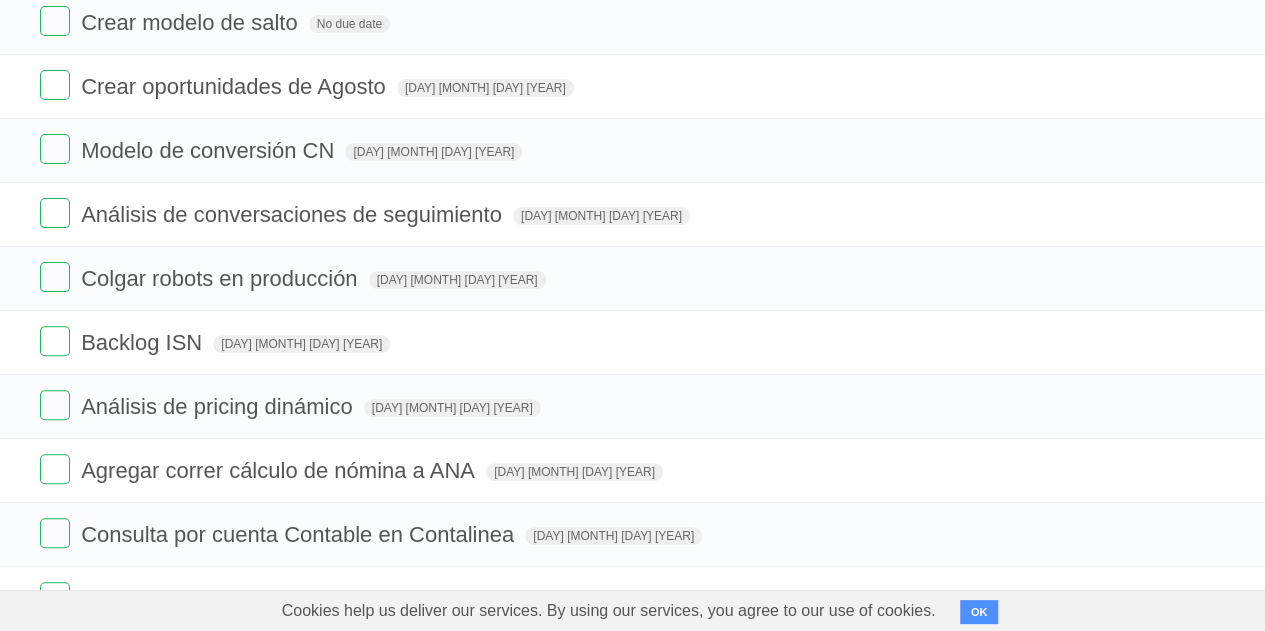 scroll, scrollTop: 0, scrollLeft: 0, axis: both 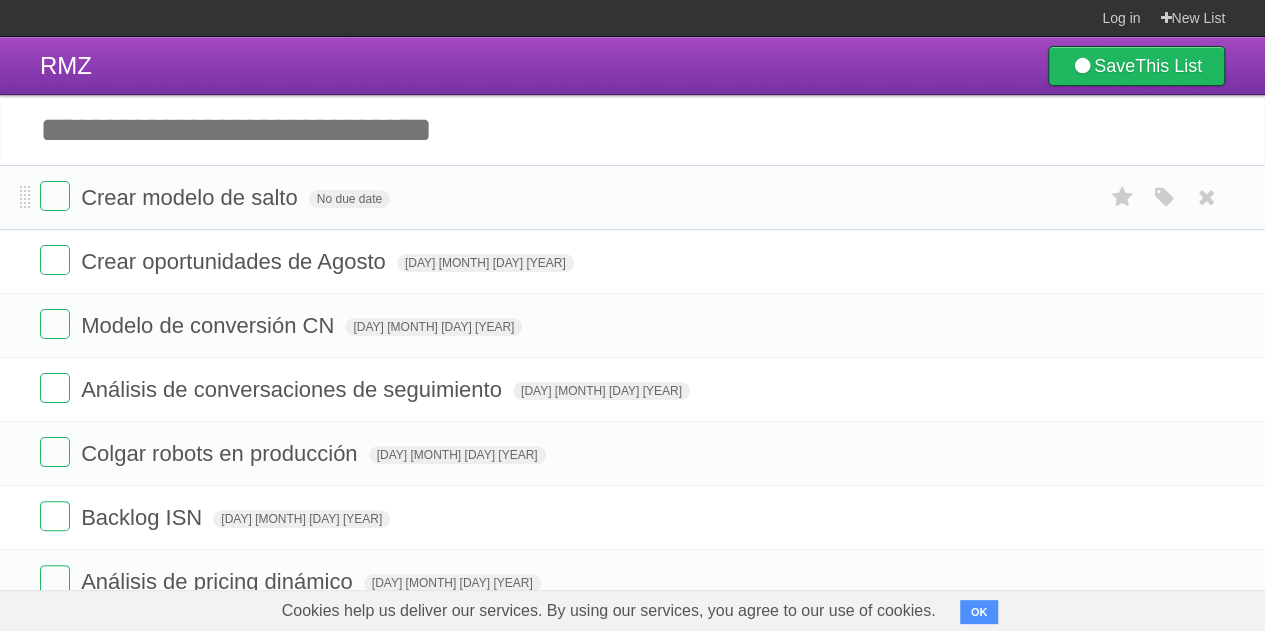 click on "Crear modelo de salto
No due date
White
Red
Blue
Green
Purple
Orange" at bounding box center [632, 197] 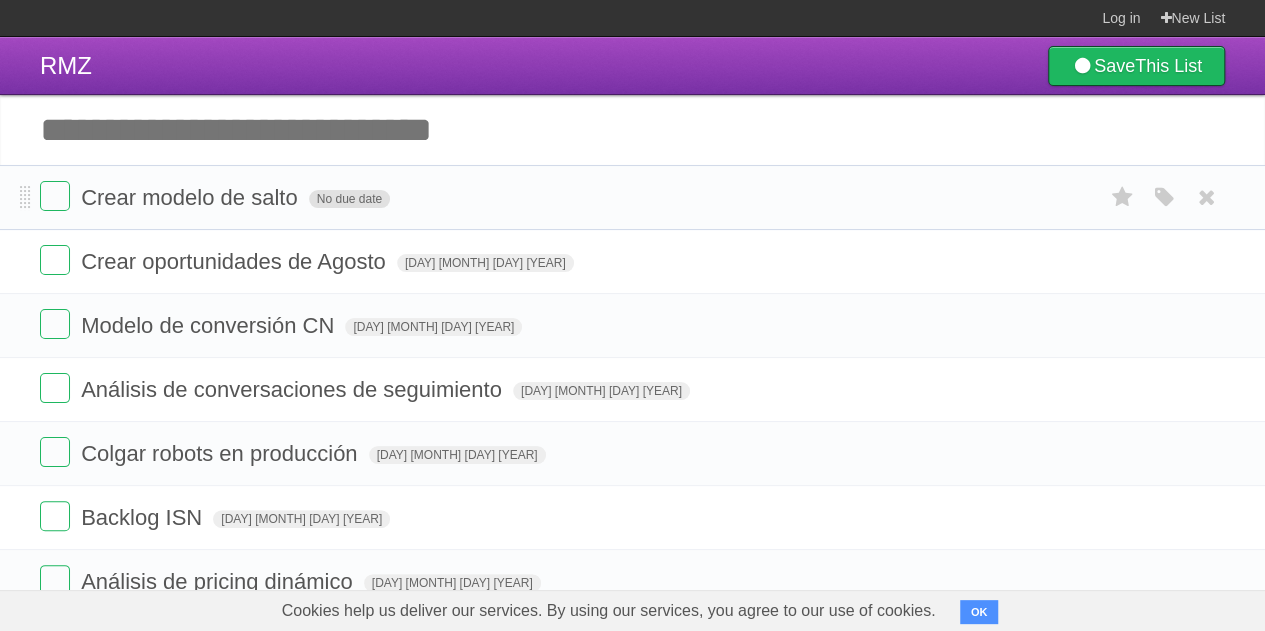 click on "No due date" at bounding box center [349, 199] 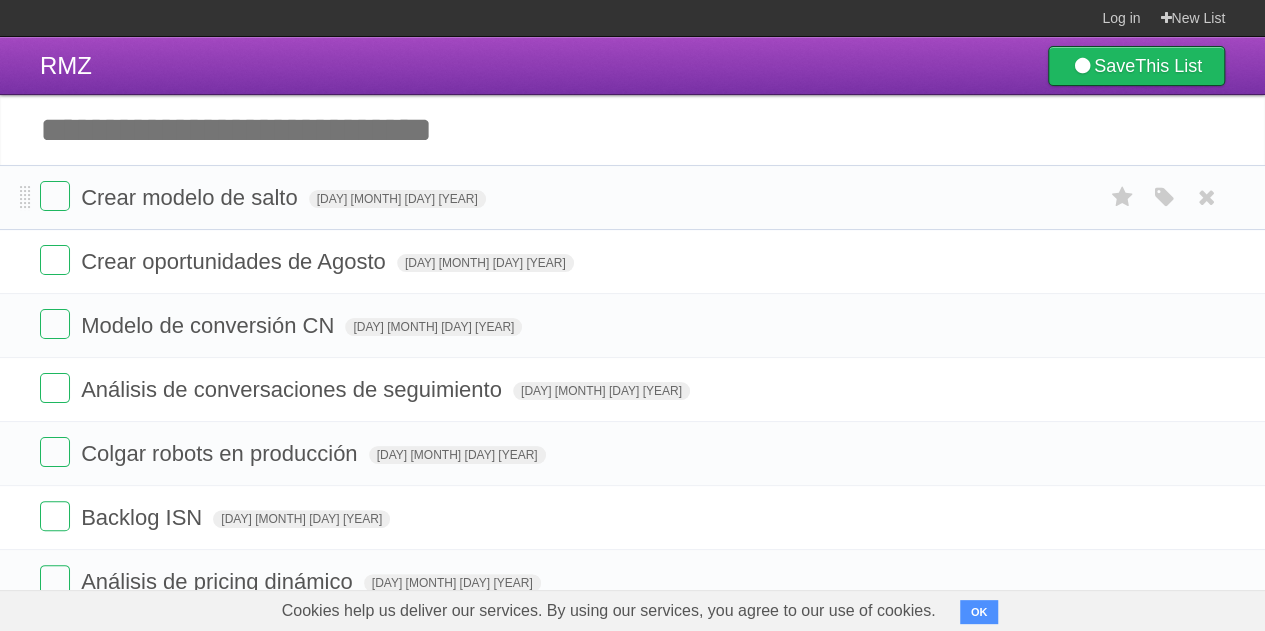 click on "Crear modelo de salto
[DAY] [MONTH] [DAY] [YEAR]
White
Red
Blue
Green
Purple
Orange" at bounding box center (632, 197) 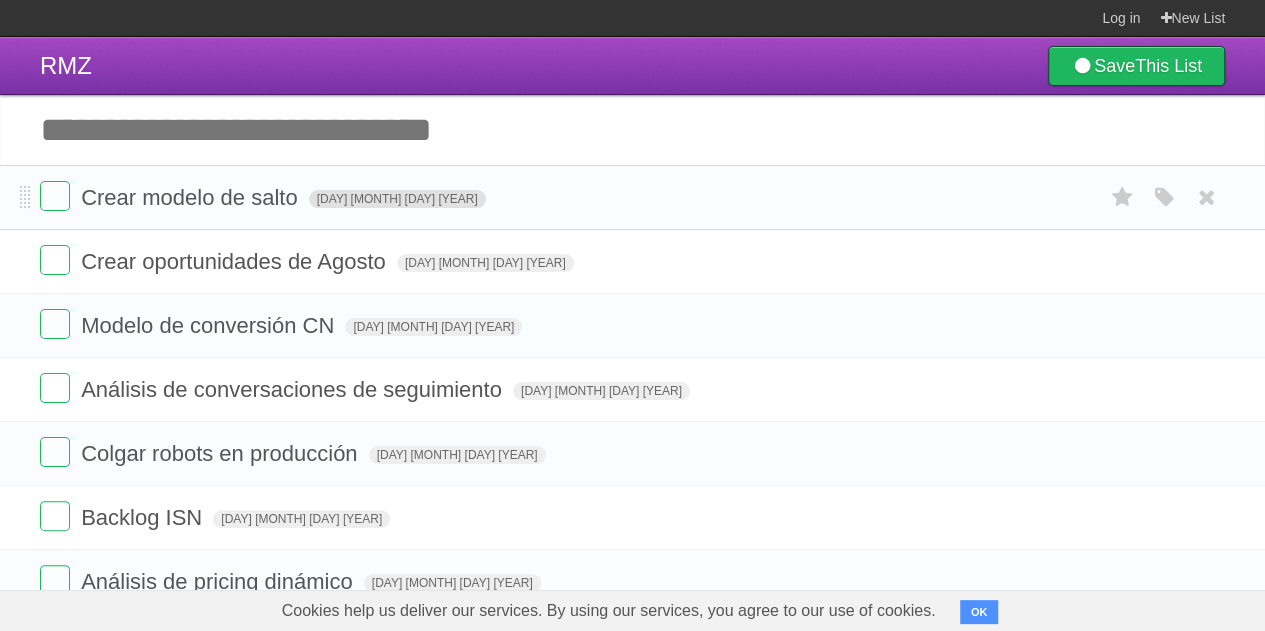 click on "[DAY] [MONTH] [DAY] [YEAR]" at bounding box center [397, 199] 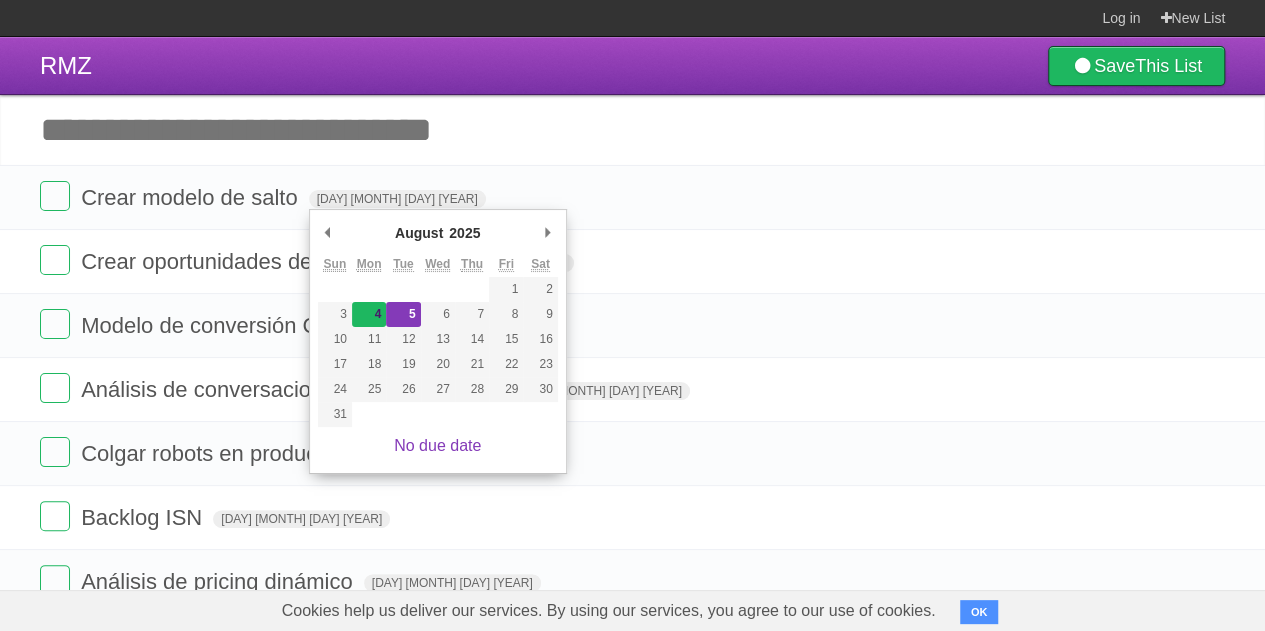 type on "[DAY] [MONTH] [DAY] [YEAR]" 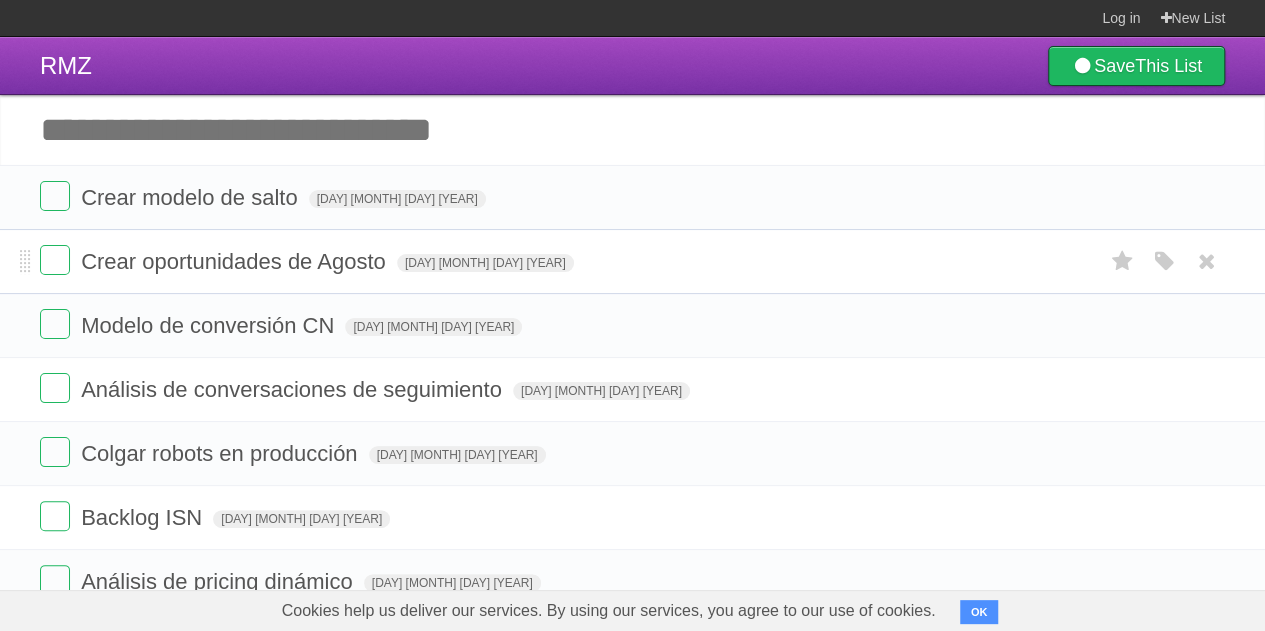 click on "Crear oportunidades de Agosto
[DAY] [MONTH] [DAY] [YEAR]
White
Red
Blue
Green
Purple
Orange" at bounding box center (632, 261) 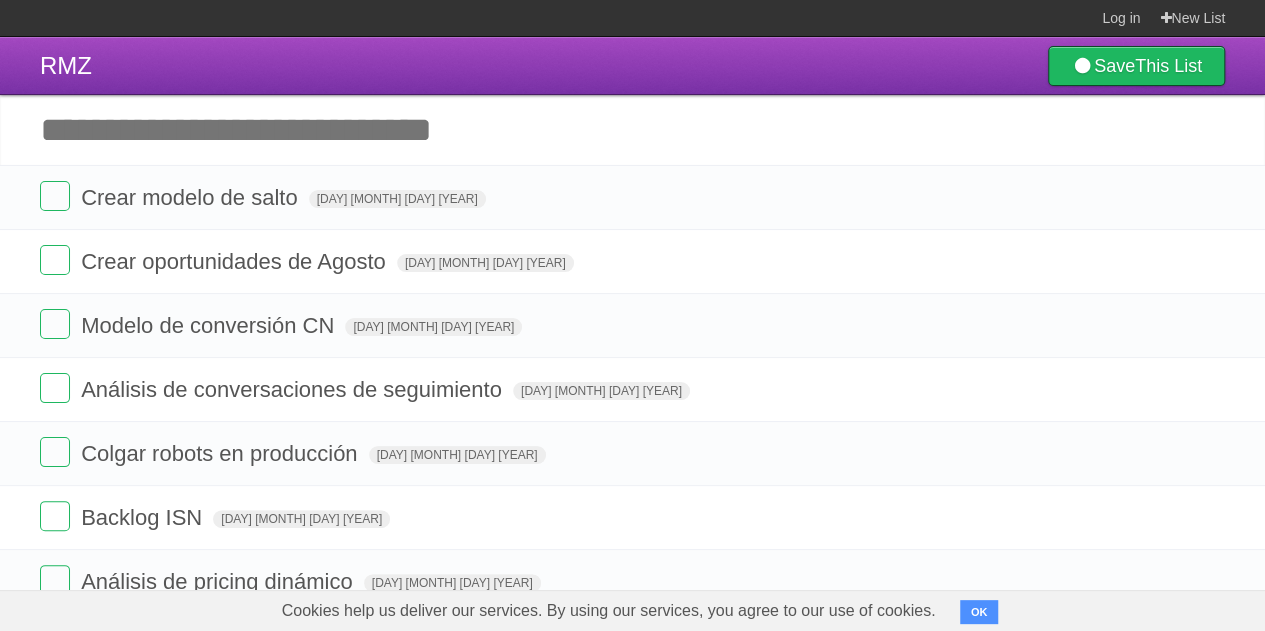 click on "Add another task" at bounding box center (632, 130) 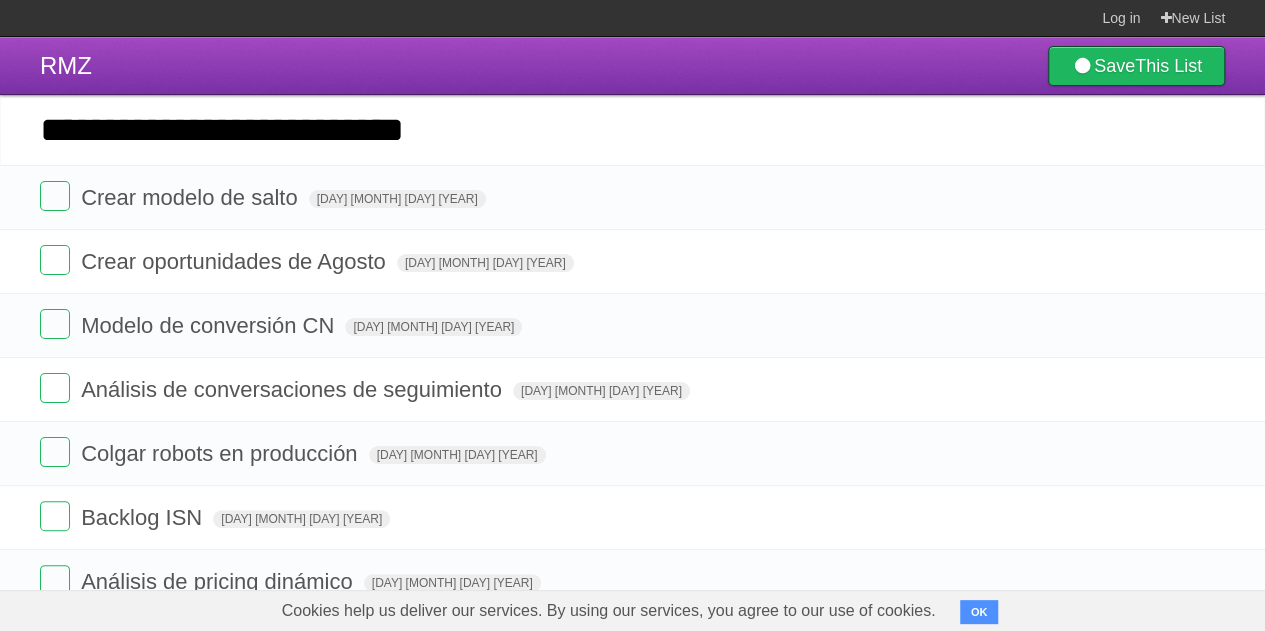 type on "**********" 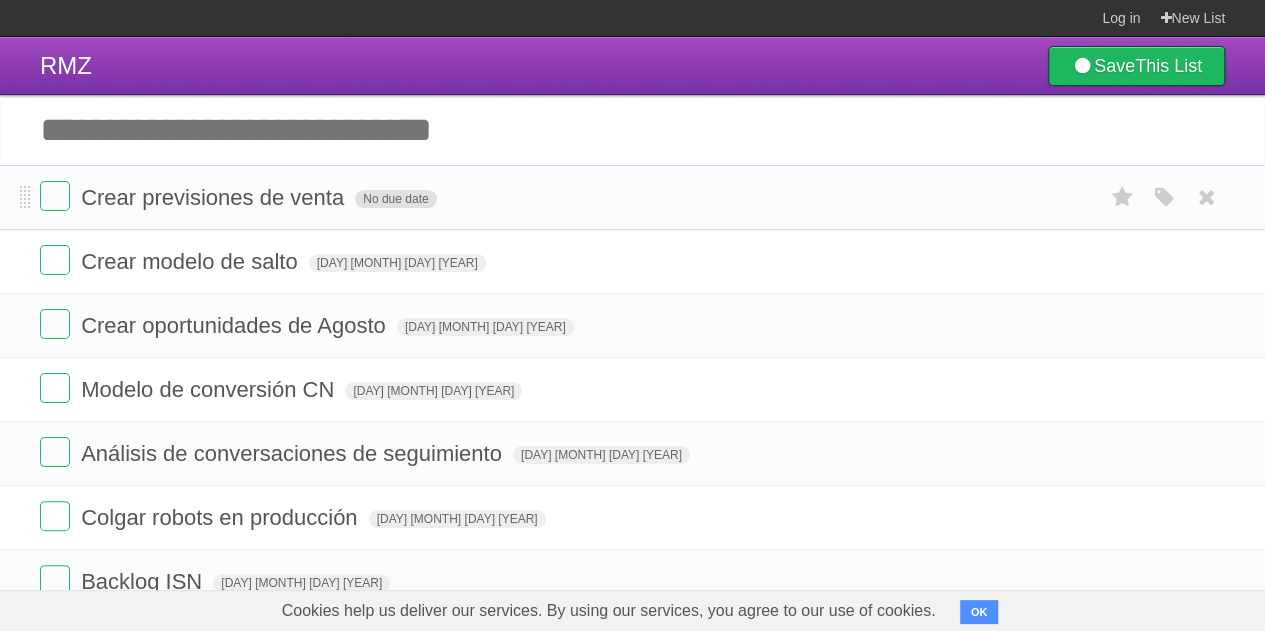 click on "No due date" at bounding box center [395, 199] 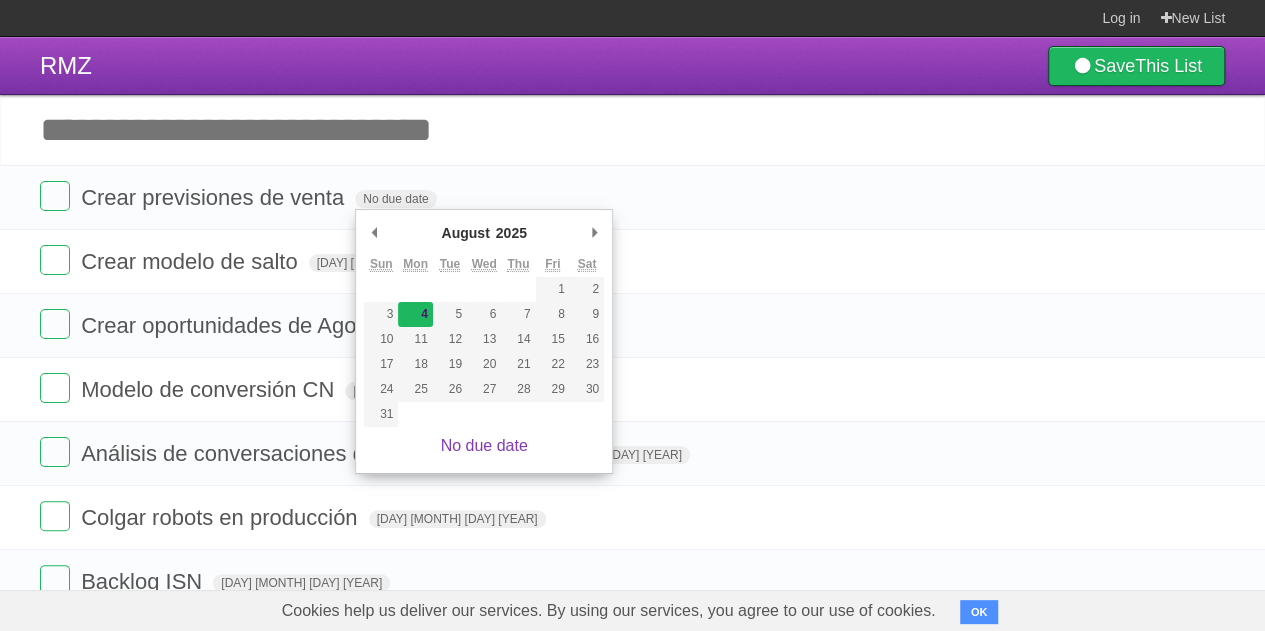 type on "[DAY] [MONTH] [DAY] [YEAR]" 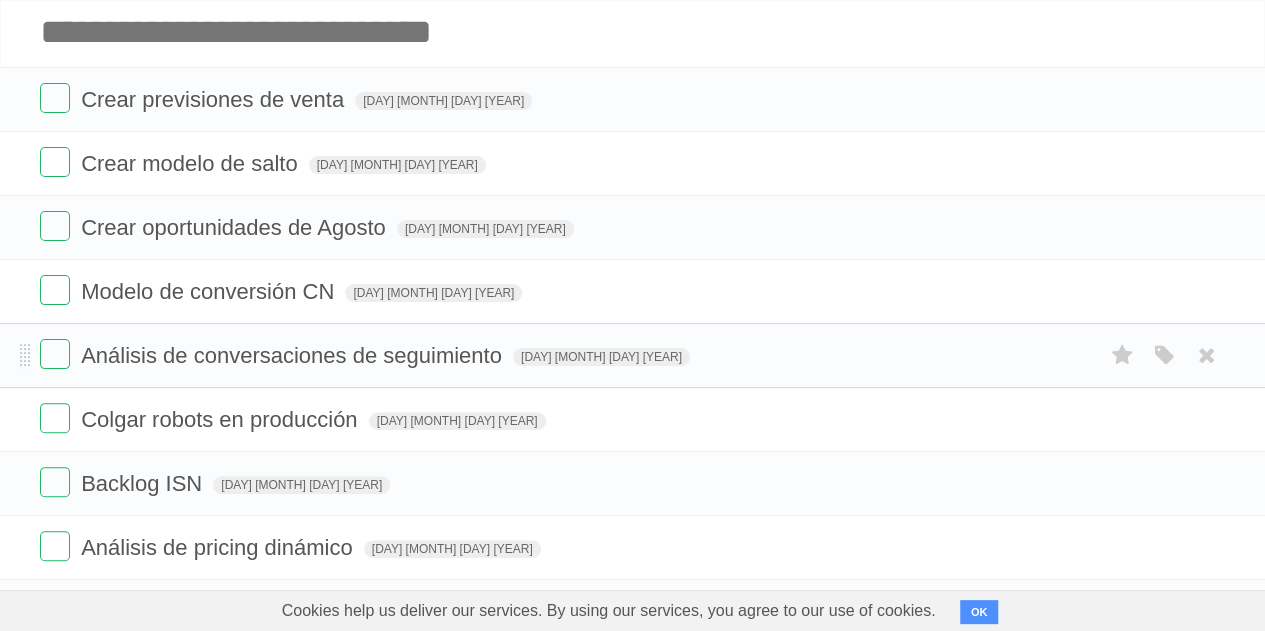 scroll, scrollTop: 0, scrollLeft: 0, axis: both 